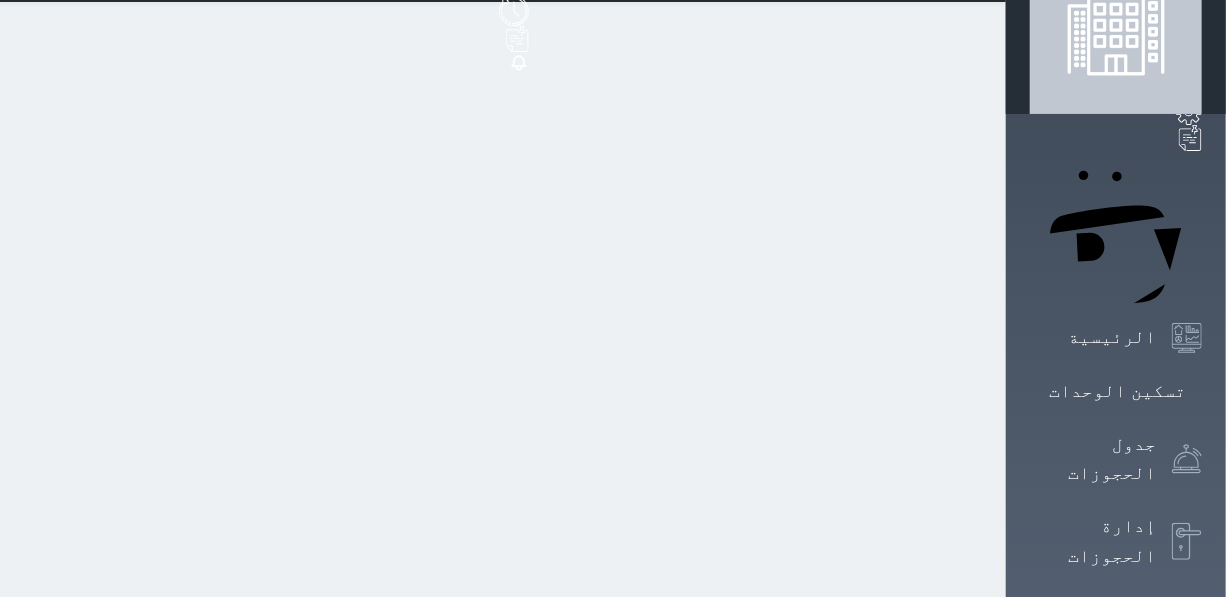 scroll, scrollTop: 90, scrollLeft: 0, axis: vertical 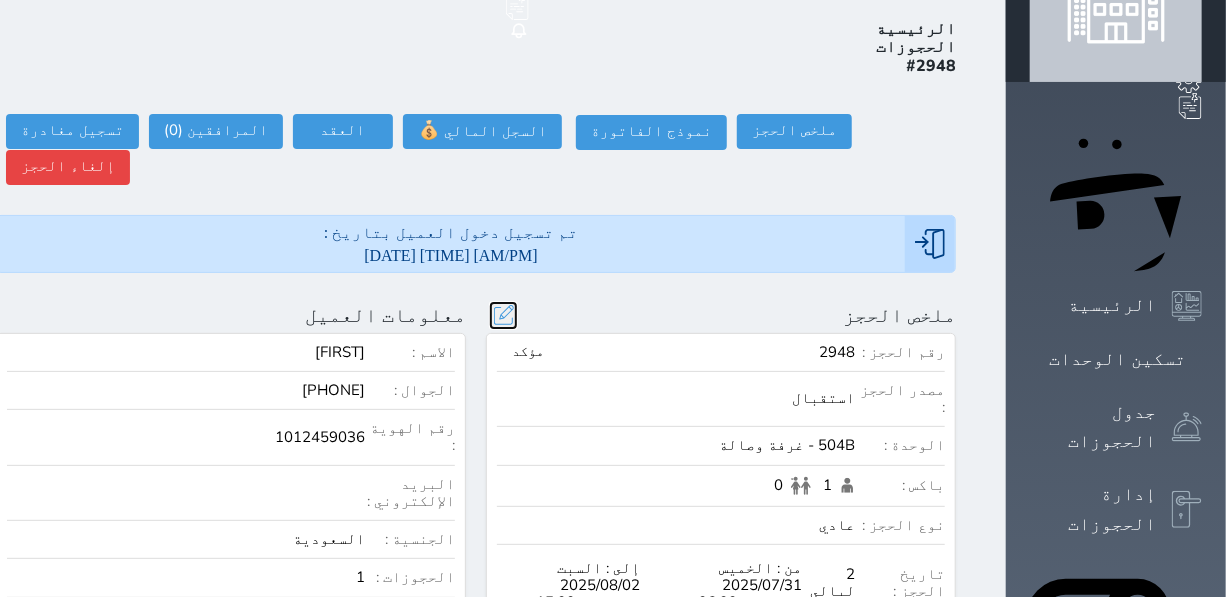 click at bounding box center (503, 315) 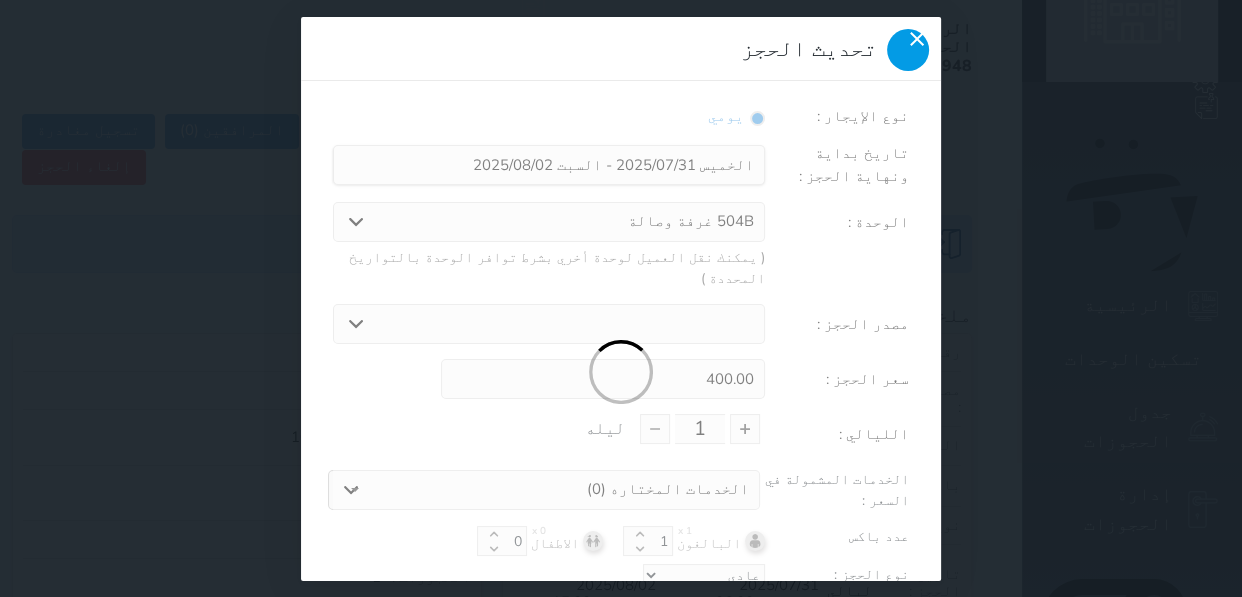type on "2" 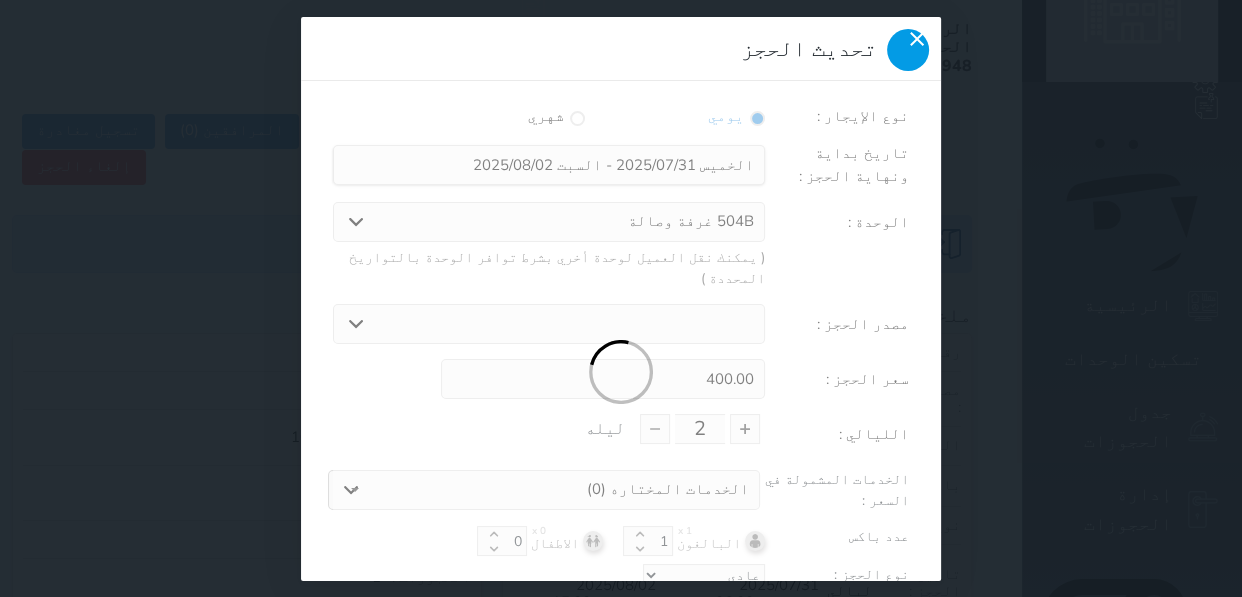 click 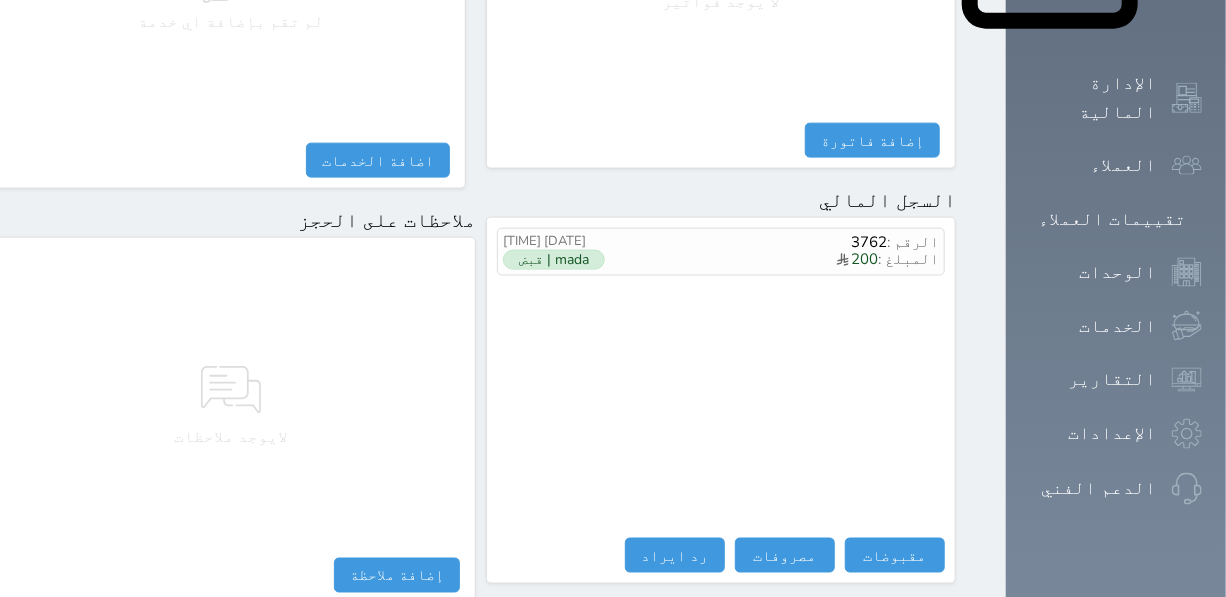 scroll, scrollTop: 1127, scrollLeft: 0, axis: vertical 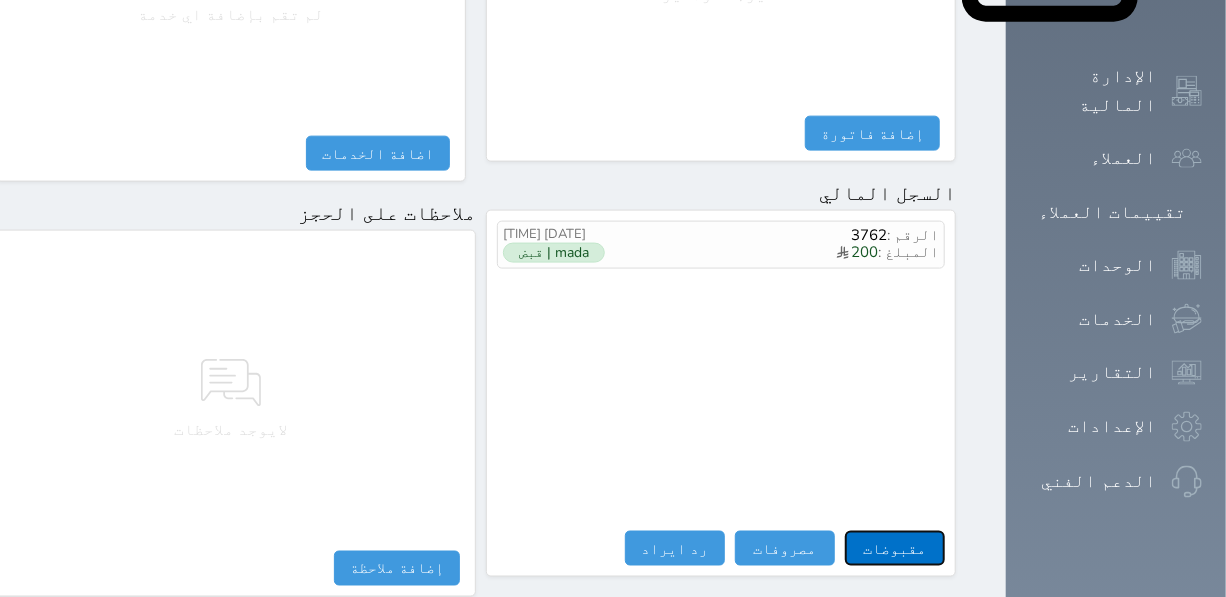 click on "مقبوضات" at bounding box center (895, 548) 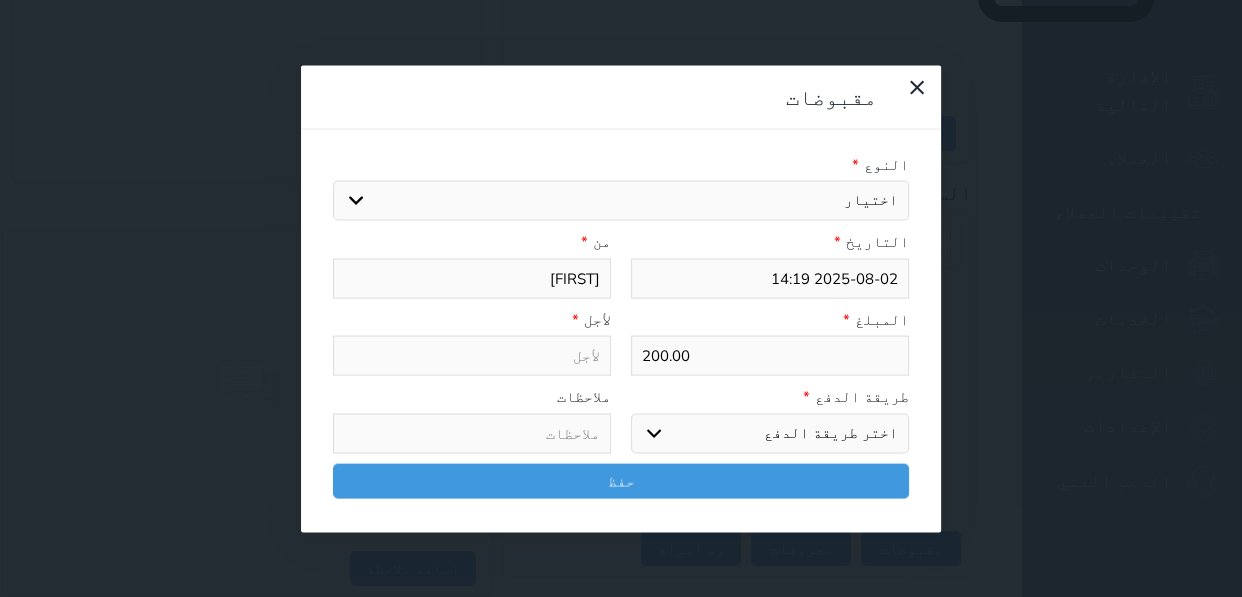 click on "اختيار" at bounding box center (621, 201) 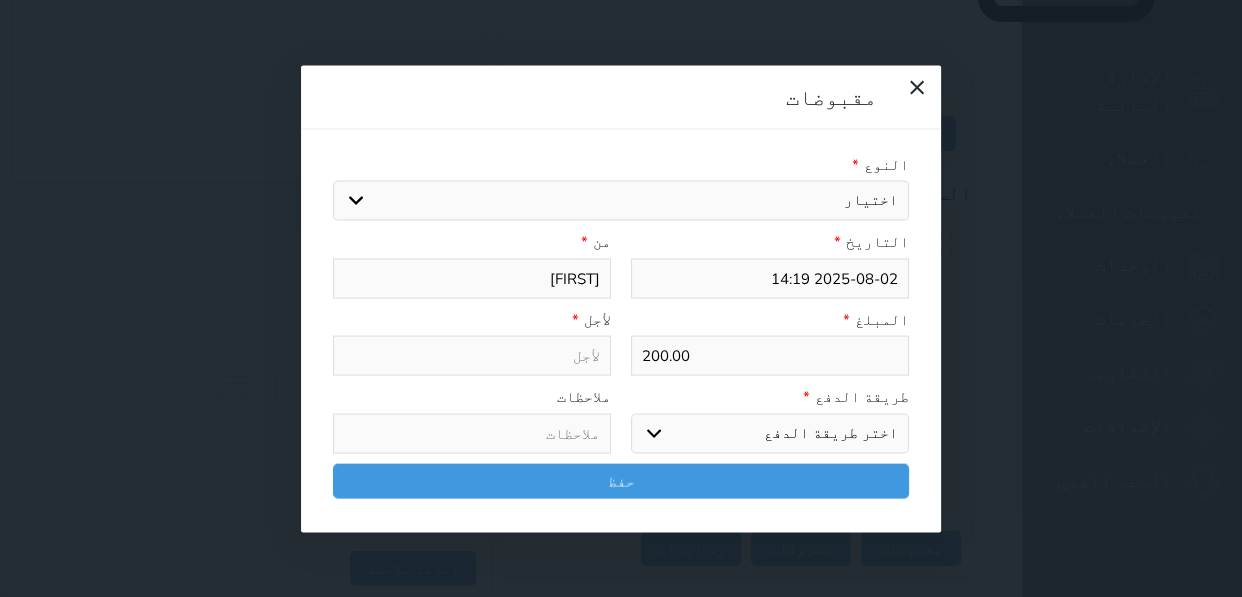select 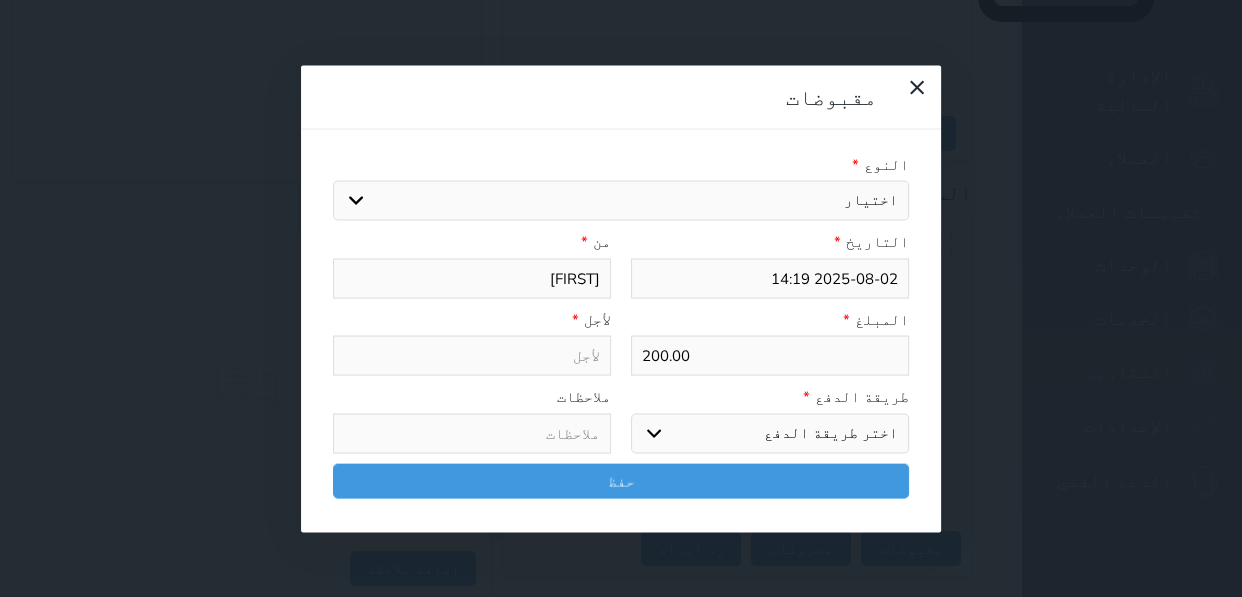 select on "150976" 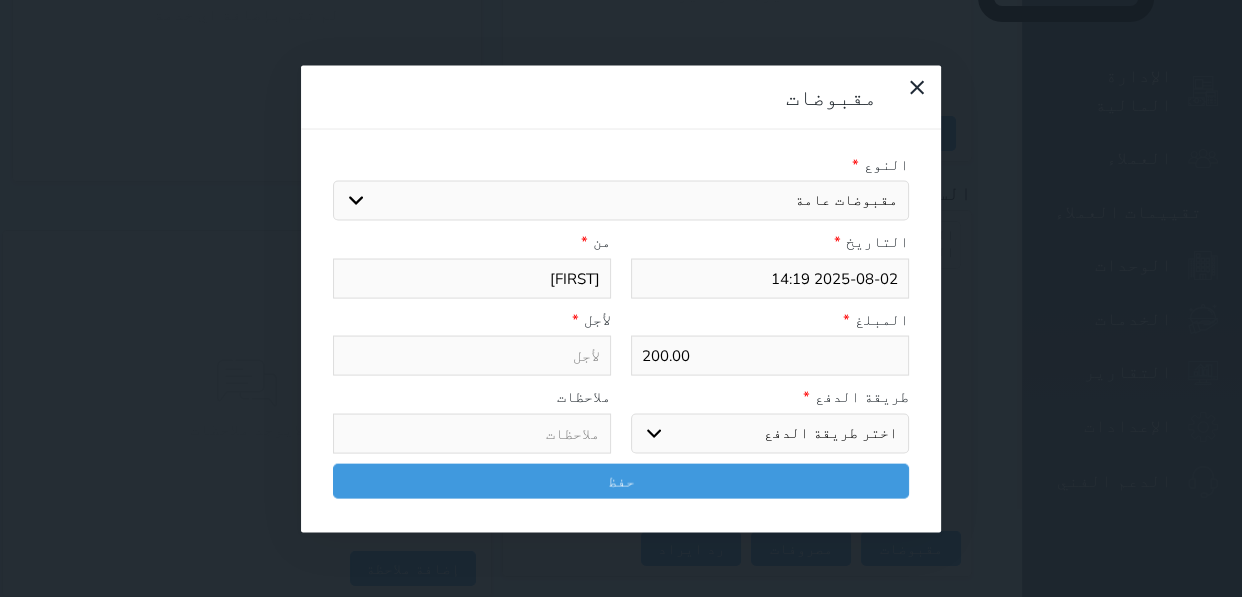 click on "اختيار   مقبوضات عامة قيمة إيجار فواتير تامين عربون لا ينطبق آخر مغسلة واي فاي - الإنترنت مواقف السيارات طعام الأغذية والمشروبات مشروبات المشروبات الباردة المشروبات الساخنة الإفطار غداء عشاء مخبز و كعك حمام سباحة الصالة الرياضية سبا و خدمات الجمال اختيار وإسقاط (خدمات النقل) ميني بار كابل - تلفزيون سرير إضافي تصفيف الشعر التسوق خدمات الجولات السياحية المنظمة خدمات الدليل السياحي" at bounding box center (621, 201) 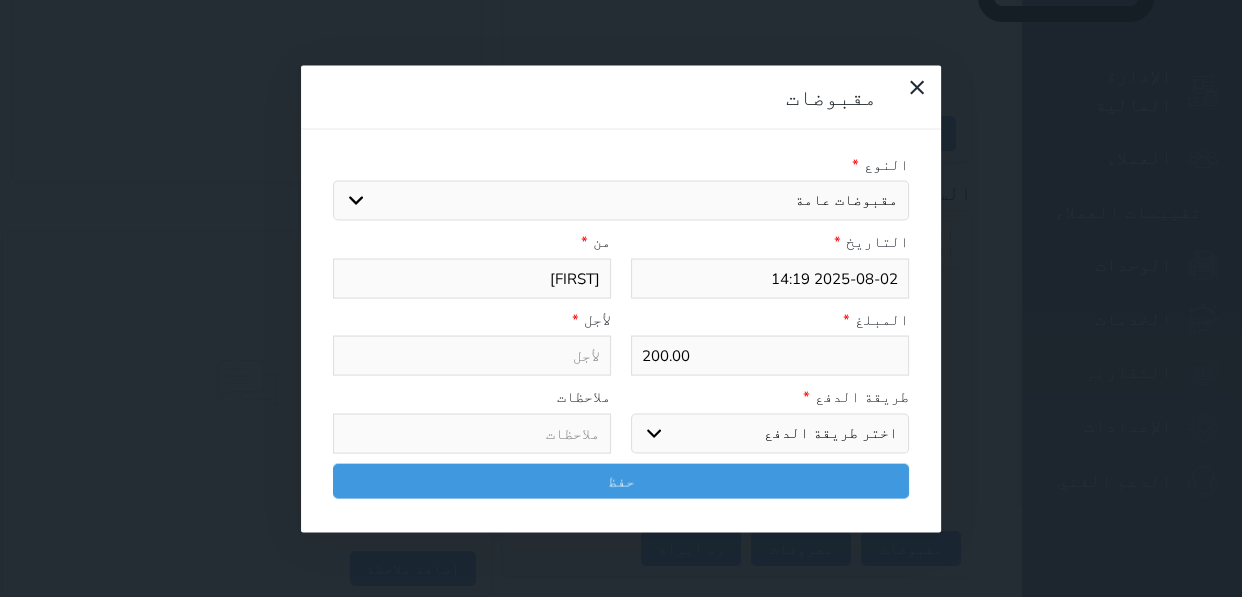 select 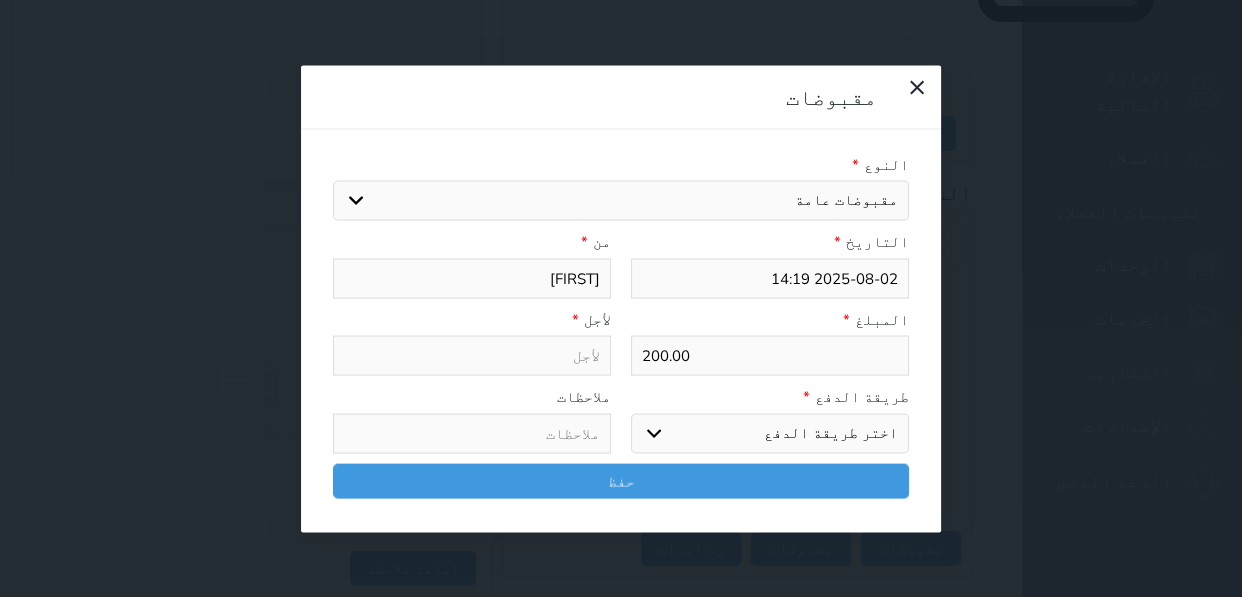 click on "اختر طريقة الدفع   دفع نقدى   تحويل بنكى   مدى   بطاقة ائتمان   آجل" at bounding box center [770, 433] 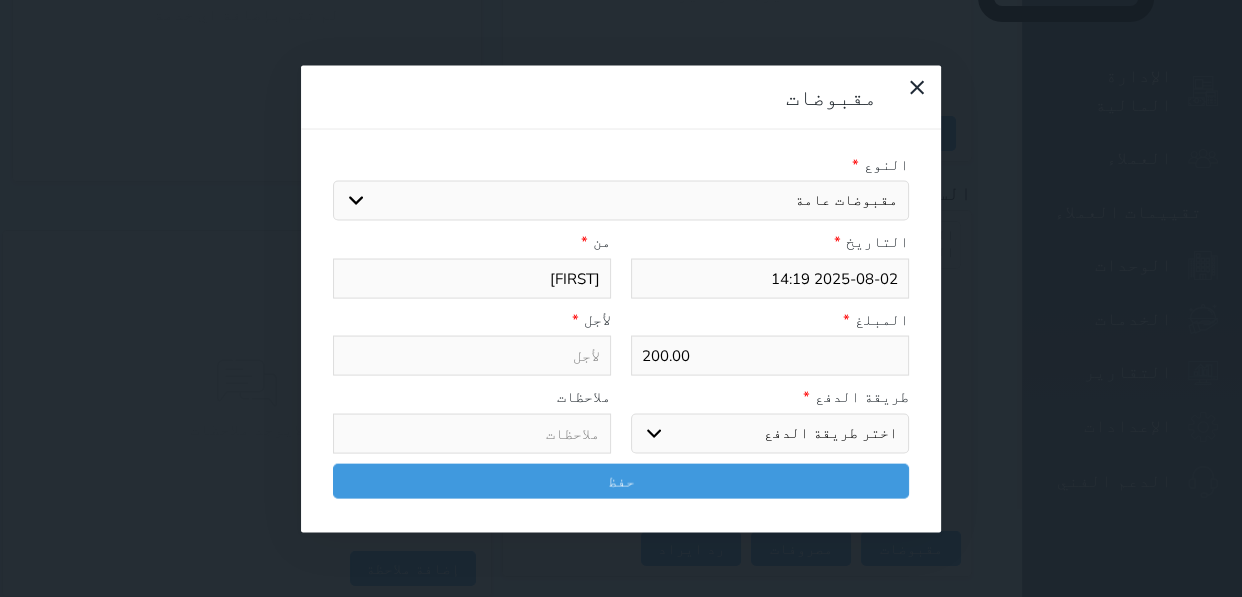 type on "مقبوضات عامة - الوحدة - 504B" 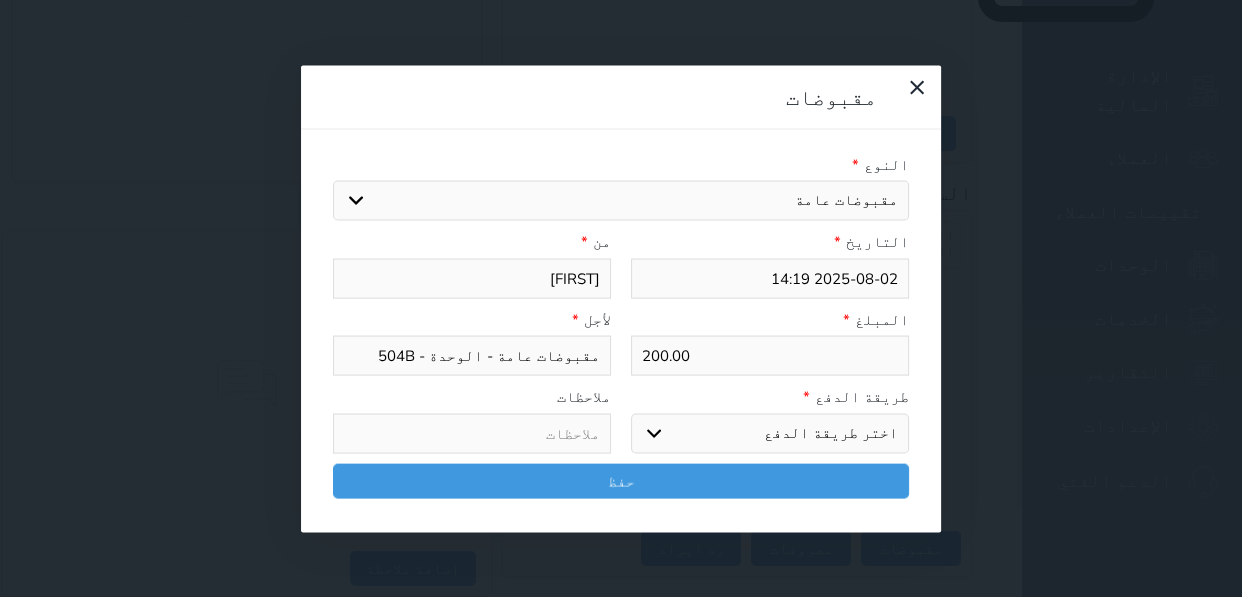 select on "mada" 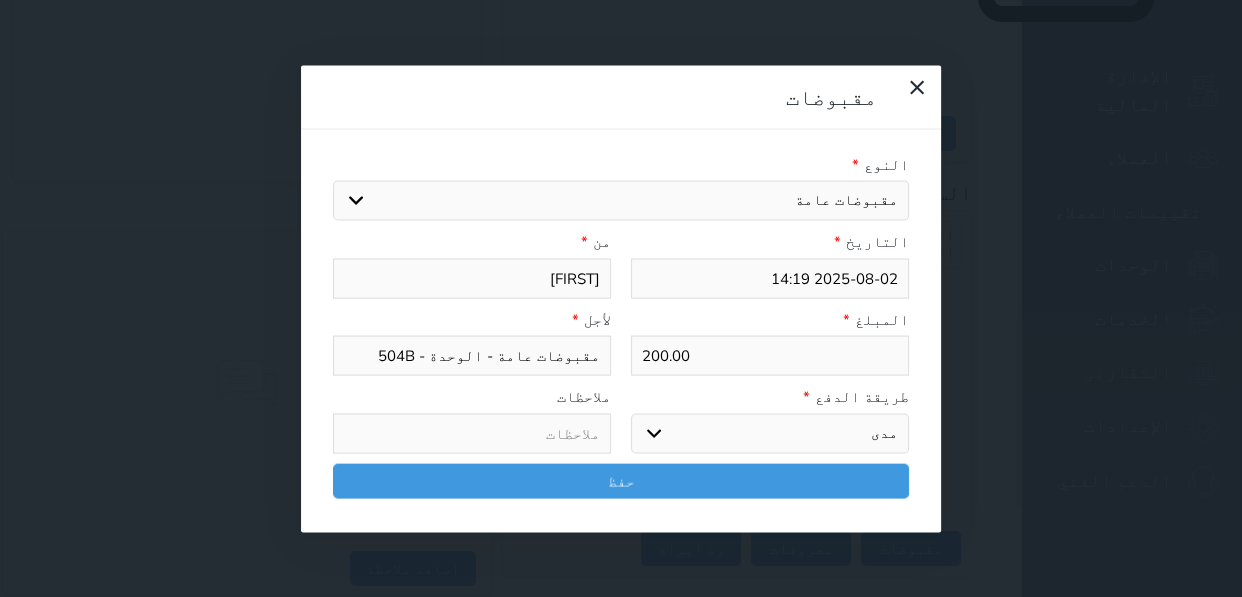 click on "اختر طريقة الدفع   دفع نقدى   تحويل بنكى   مدى   بطاقة ائتمان   آجل" at bounding box center (770, 433) 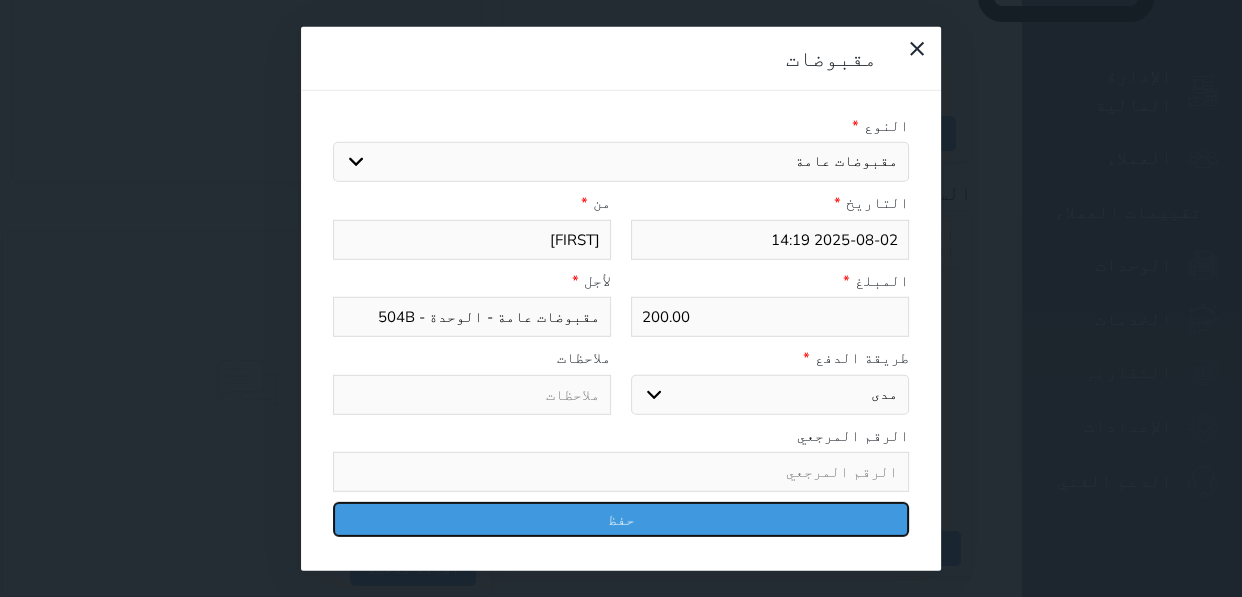 click on "حفظ" at bounding box center [621, 519] 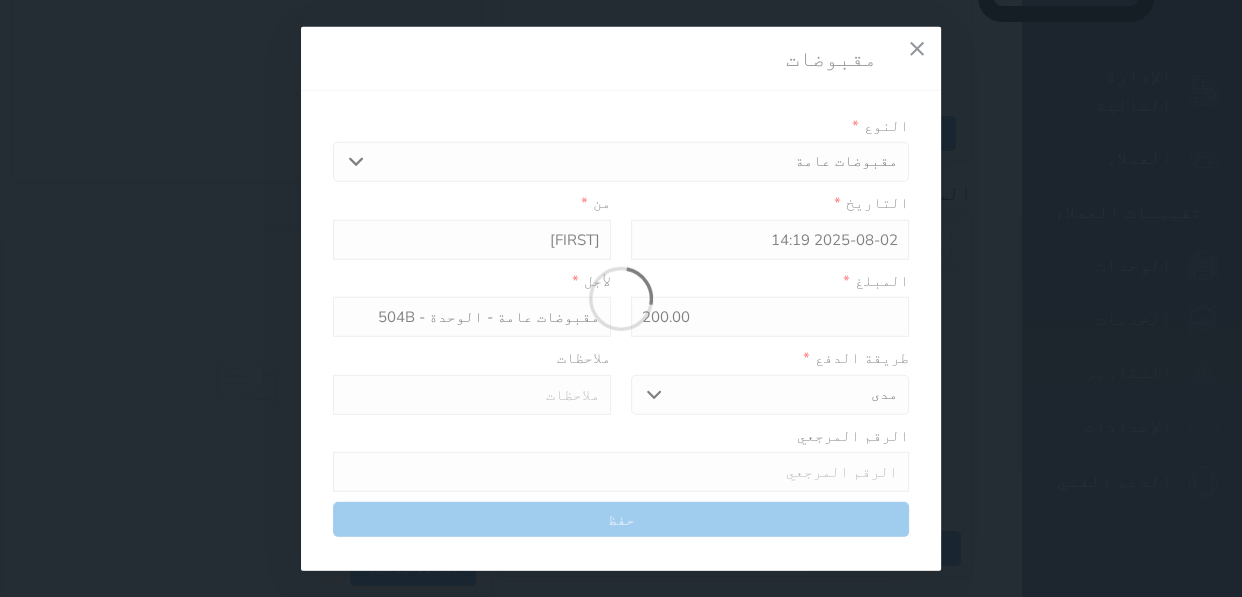 select 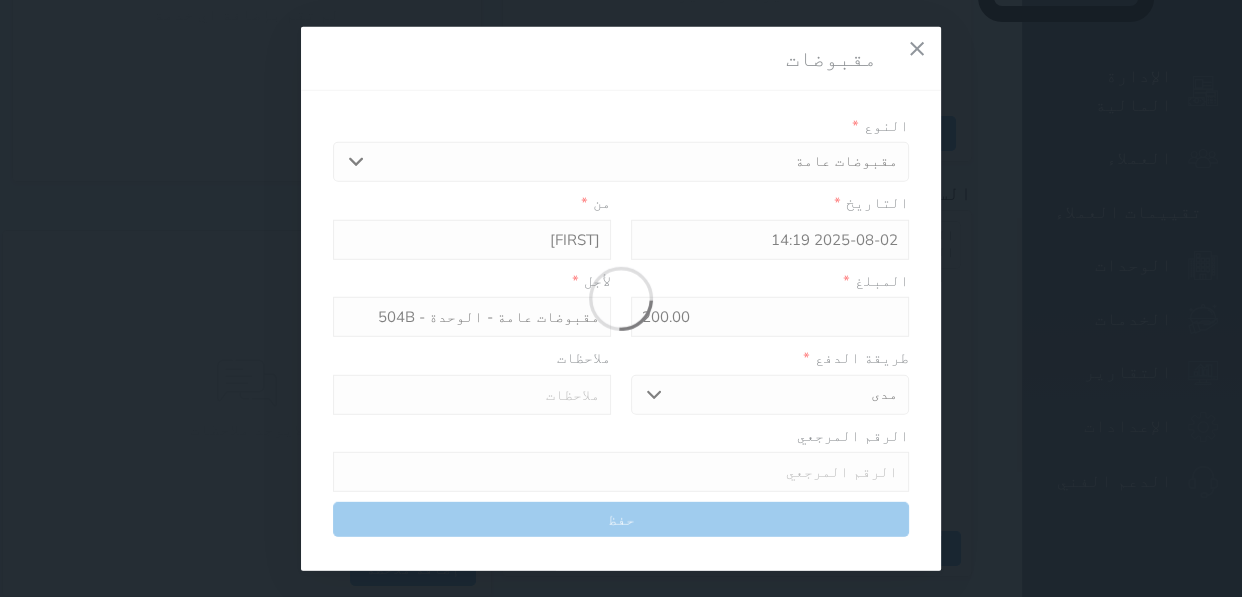 type 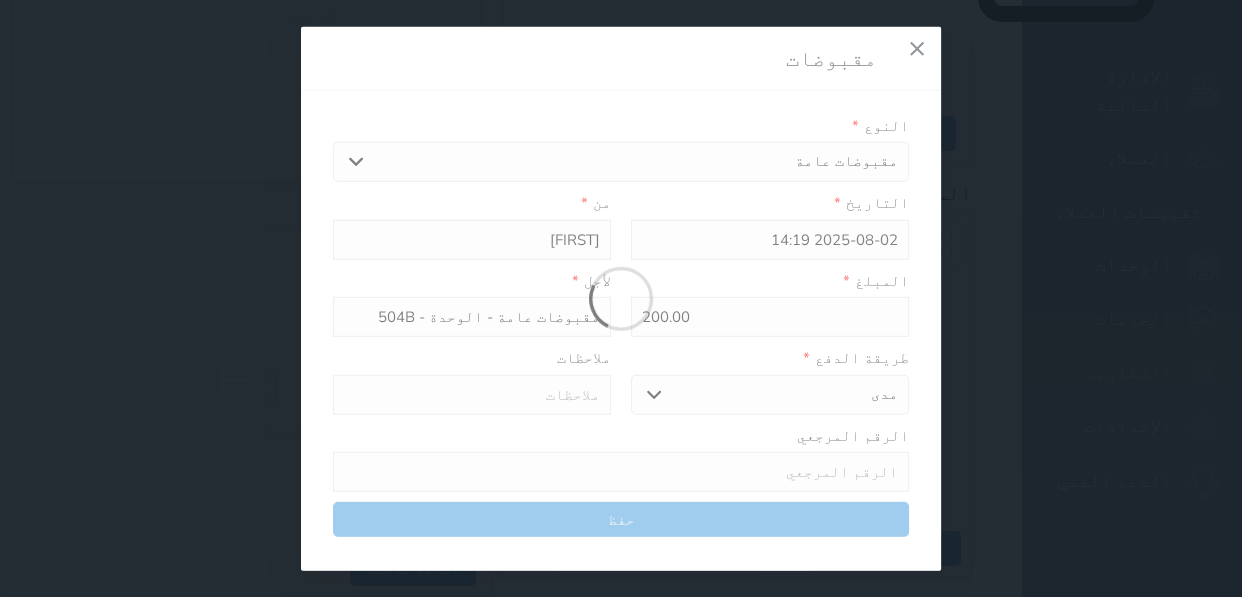 type on "0" 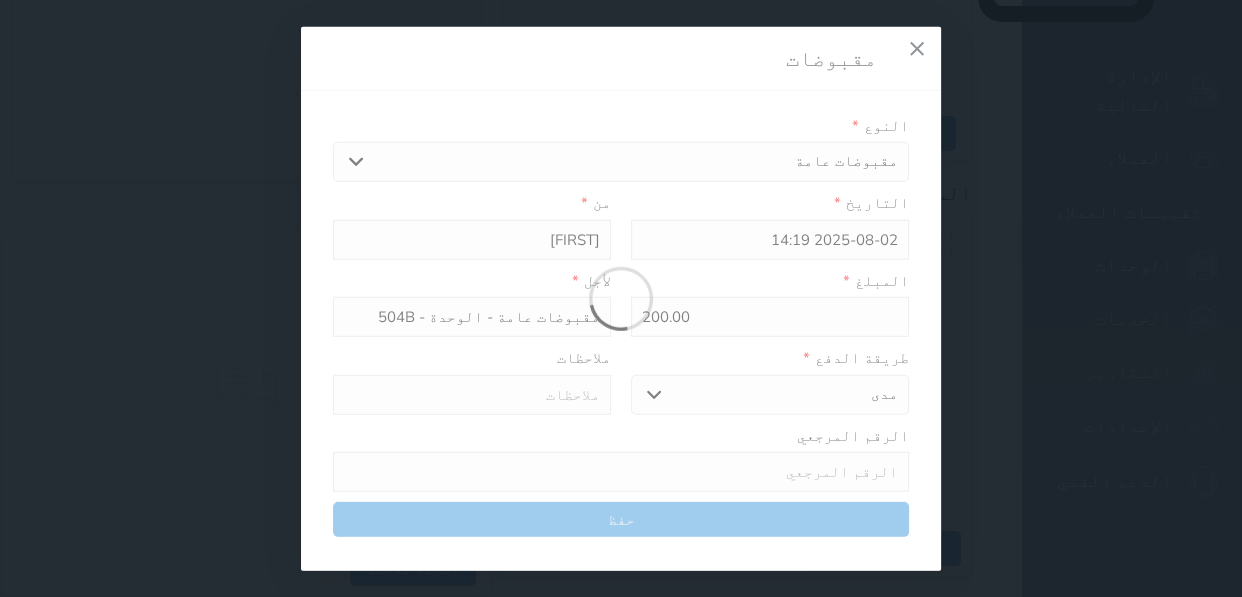 select 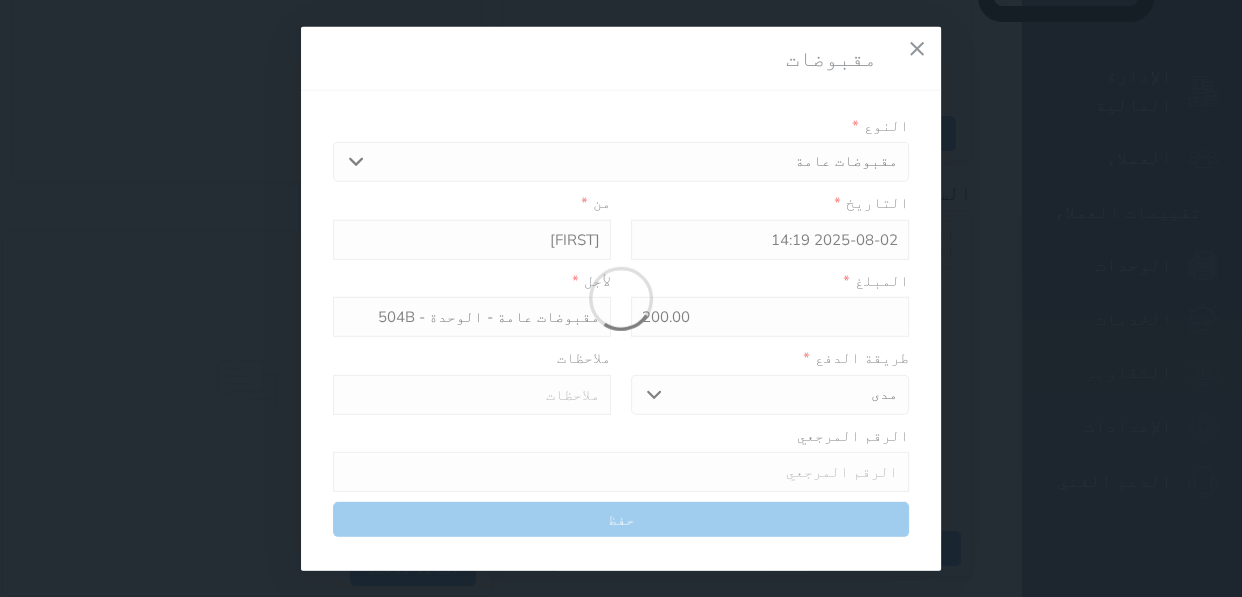 type on "0" 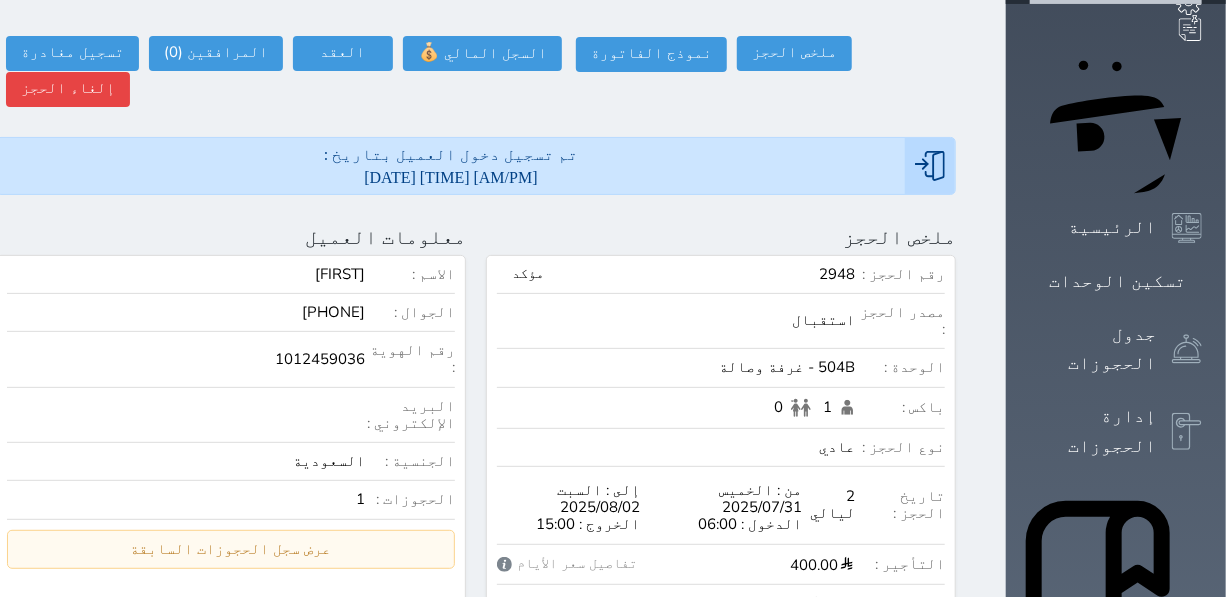 scroll, scrollTop: 36, scrollLeft: 0, axis: vertical 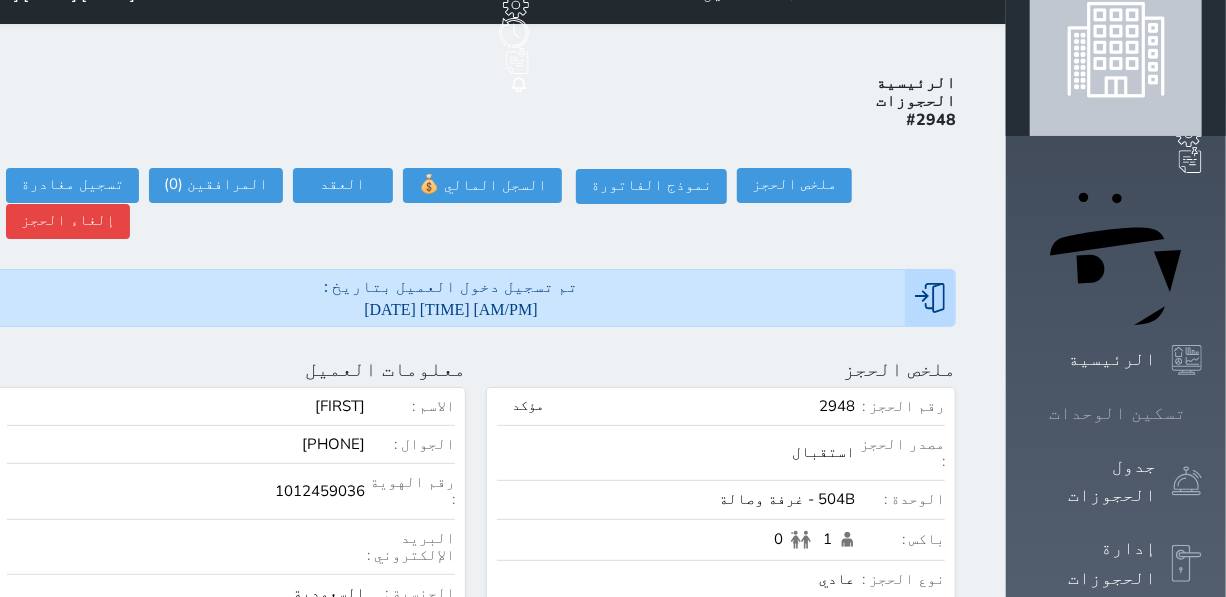 click 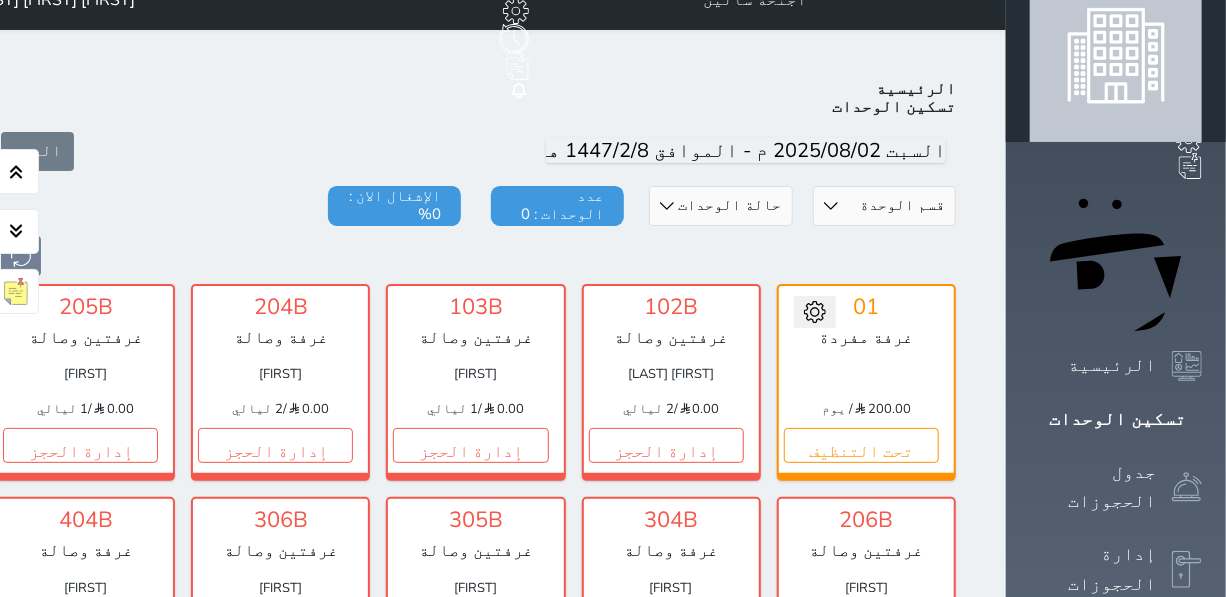 scroll, scrollTop: 77, scrollLeft: 0, axis: vertical 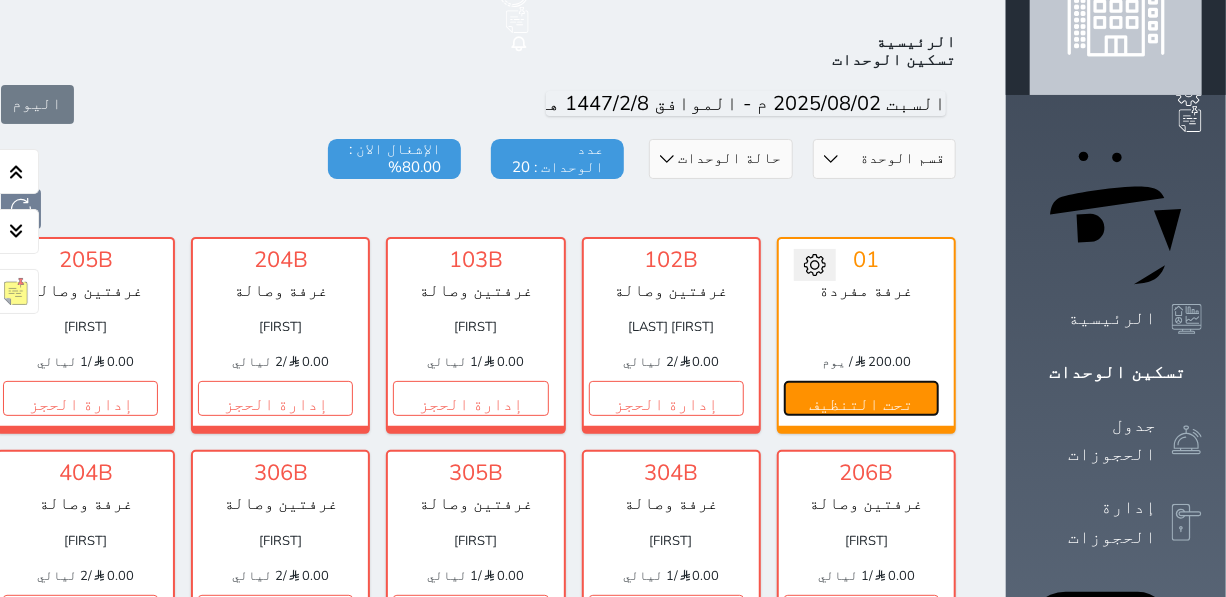 click on "تحت التنظيف" at bounding box center (861, 398) 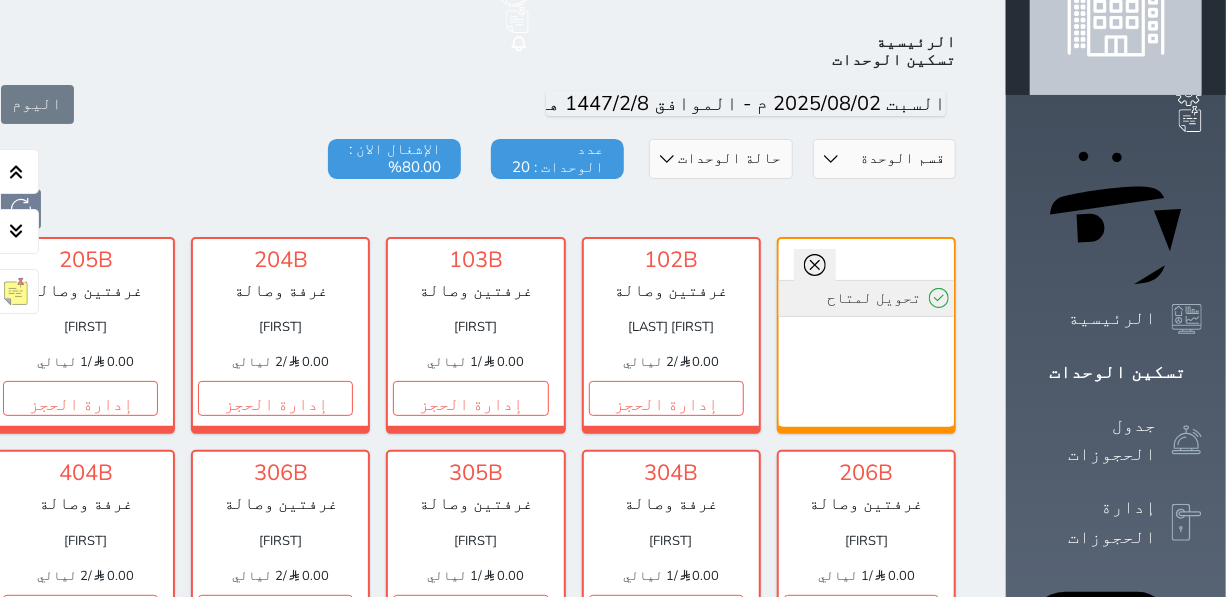 click on "تحويل لمتاح" at bounding box center (866, 298) 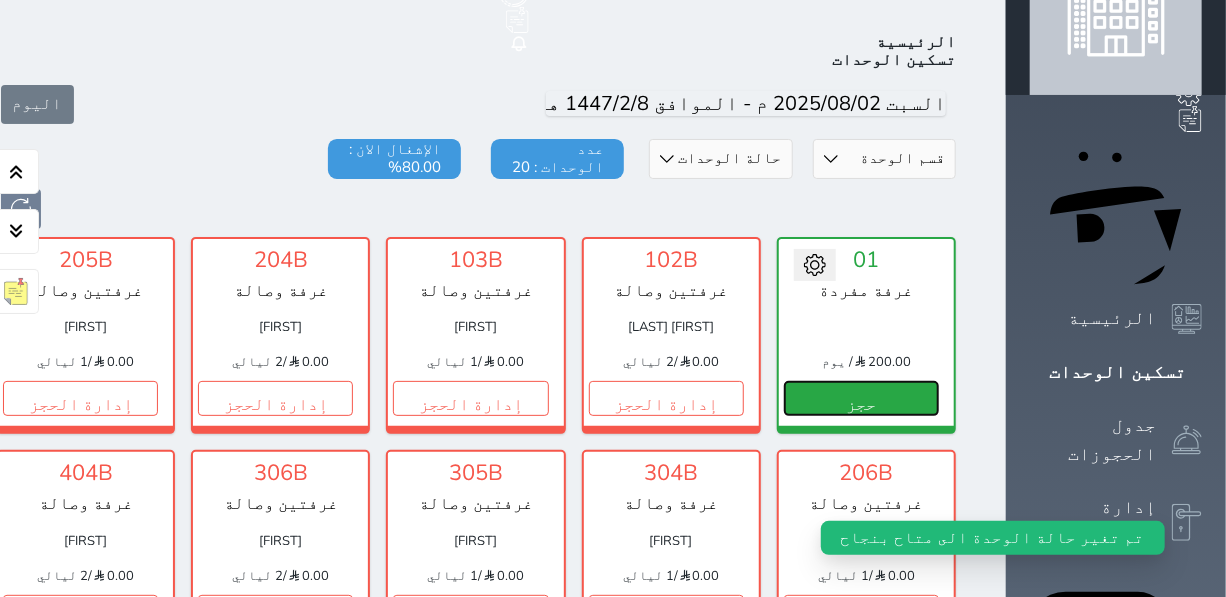 click on "حجز" at bounding box center (861, 398) 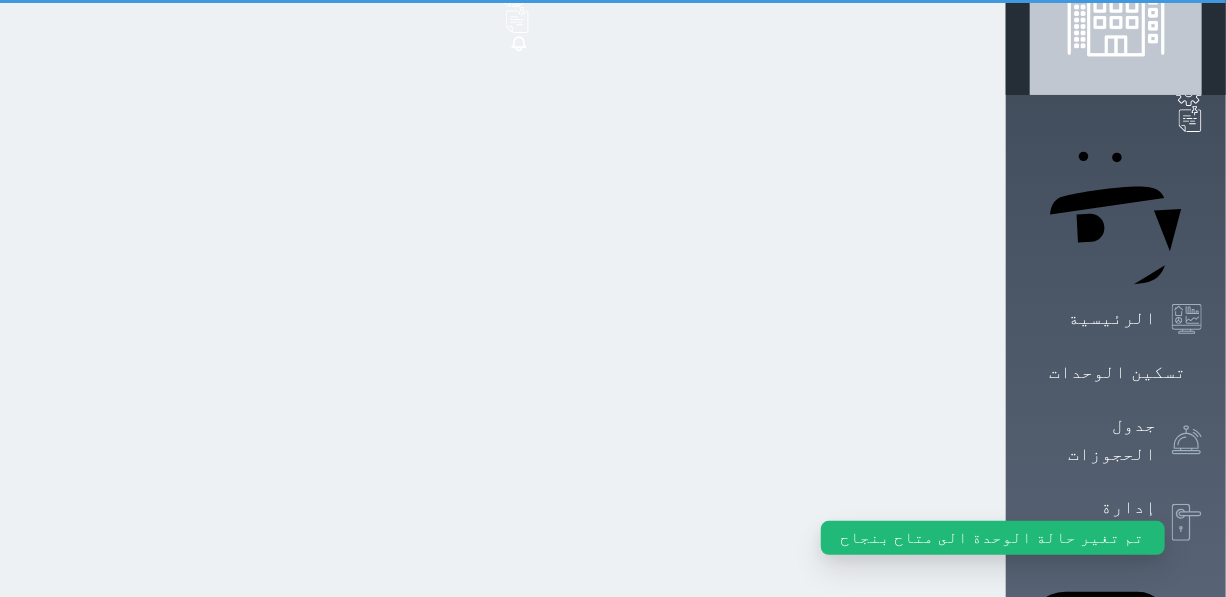 scroll, scrollTop: 5, scrollLeft: 0, axis: vertical 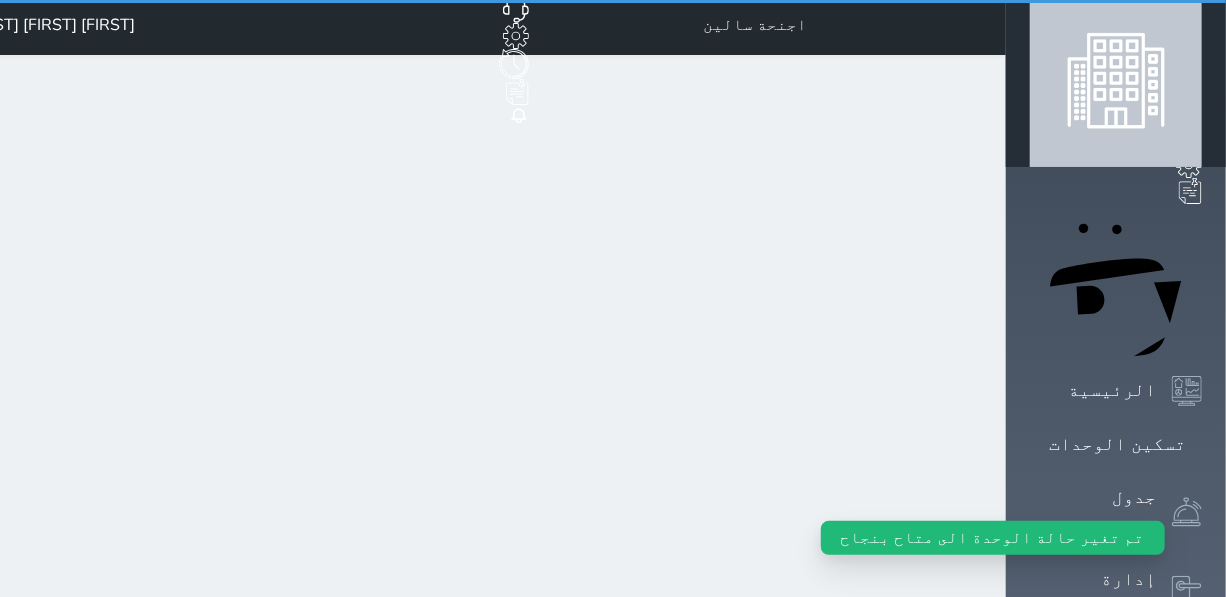 select on "1" 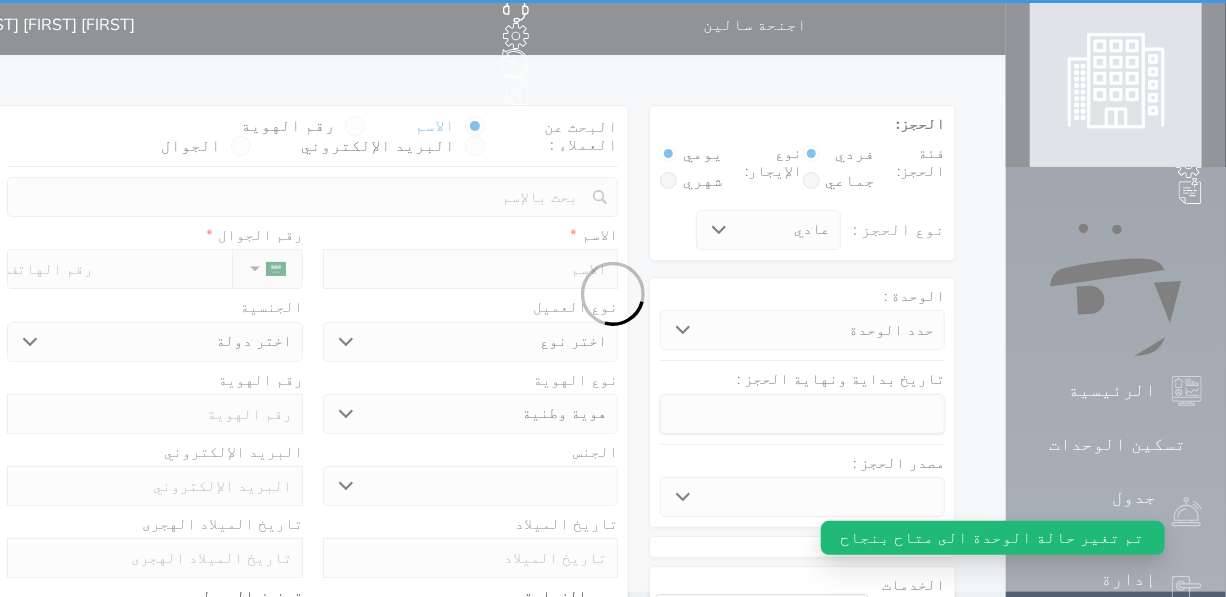 scroll, scrollTop: 0, scrollLeft: 0, axis: both 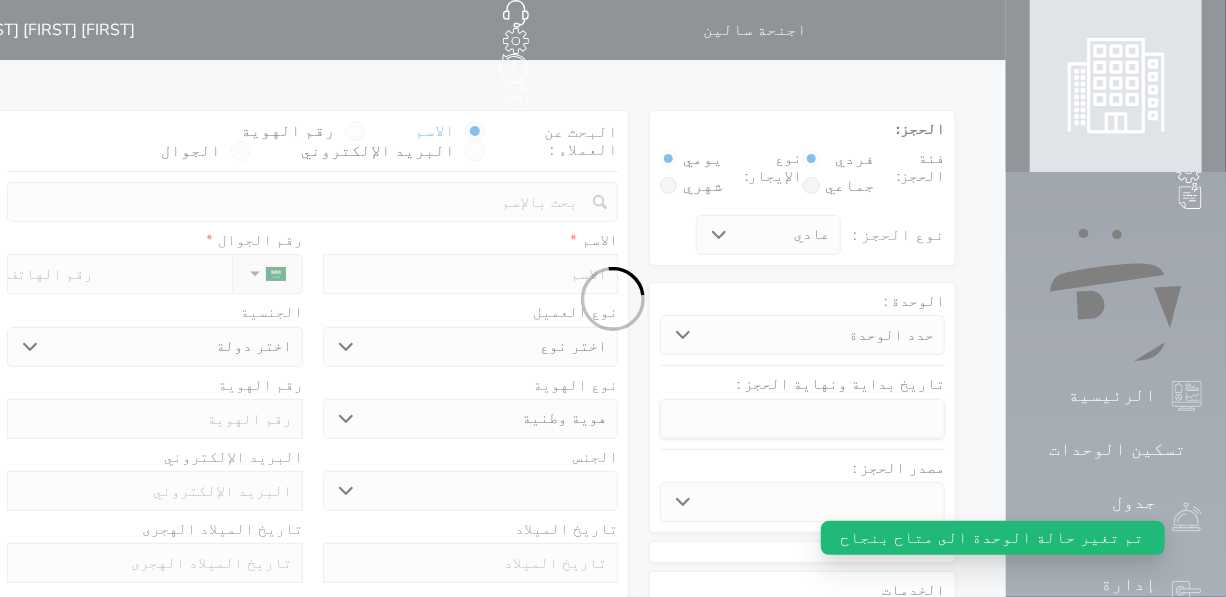 select 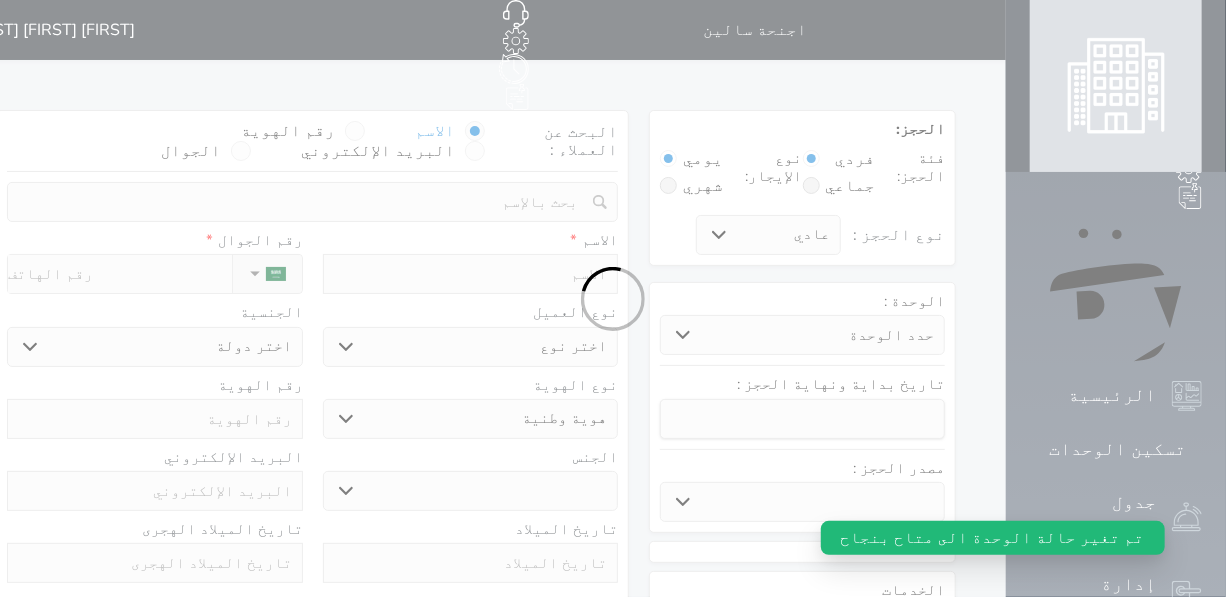 select 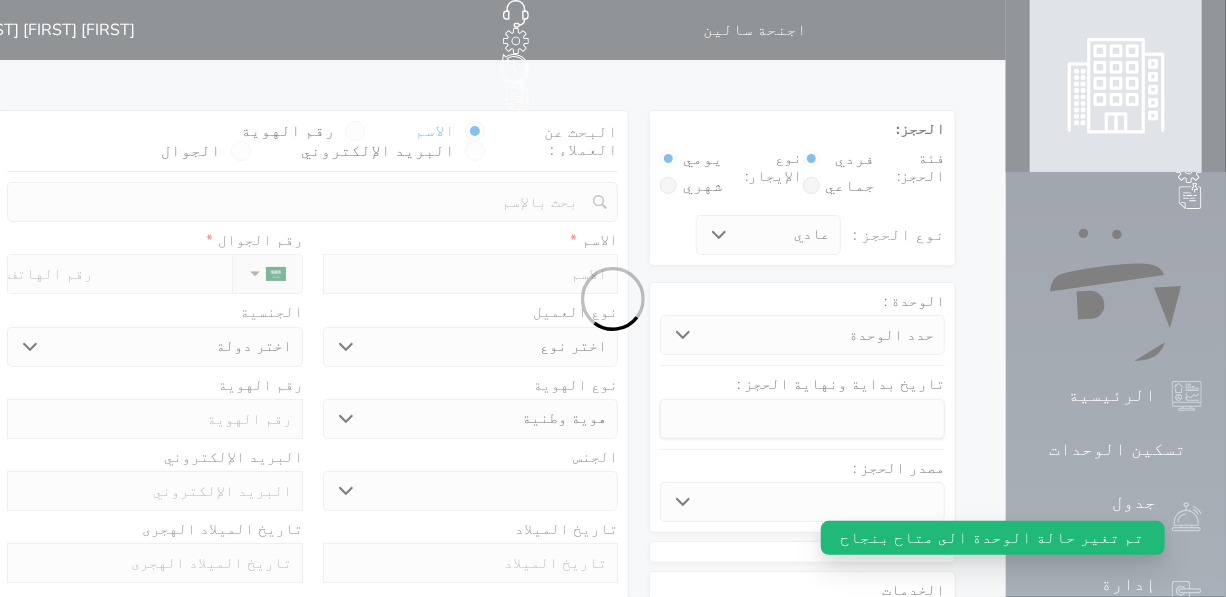 select 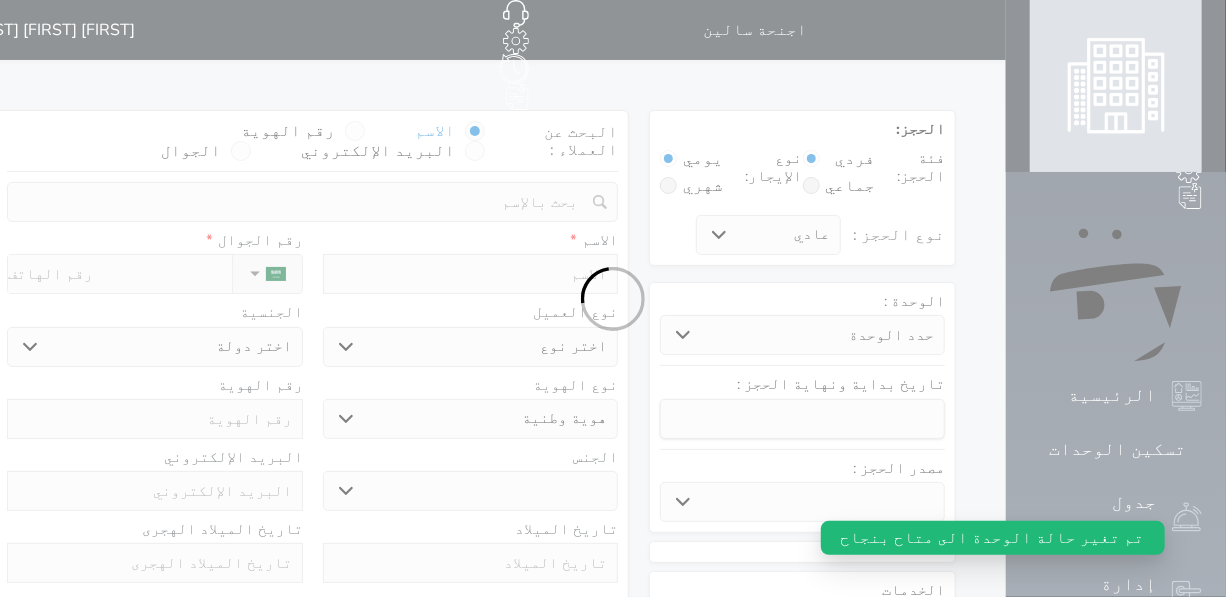 select 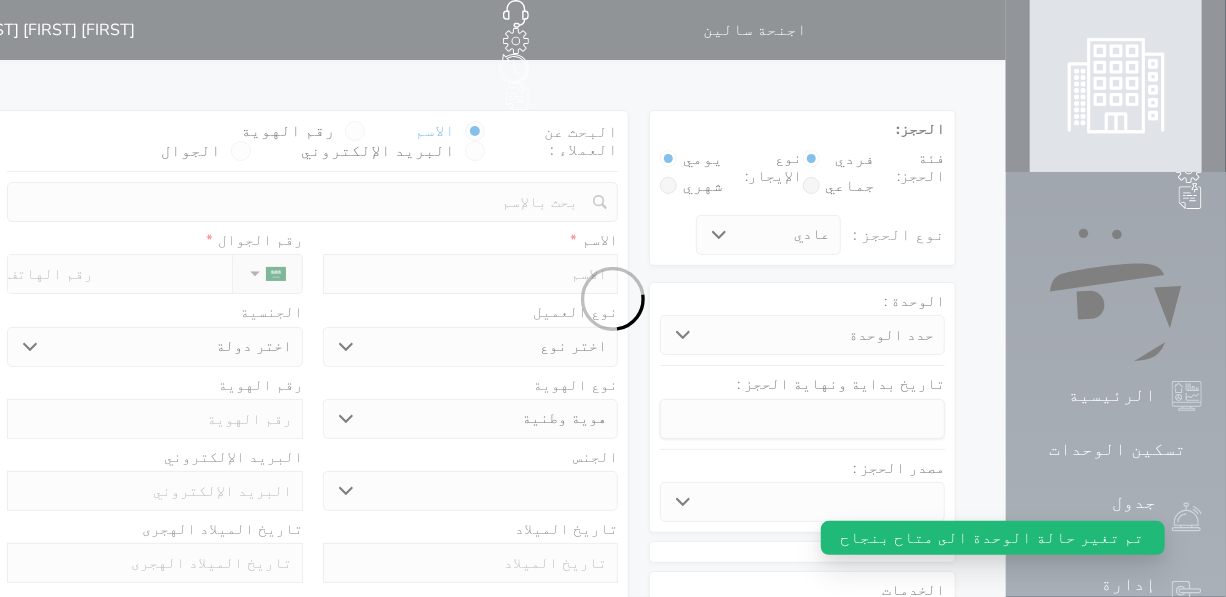 select 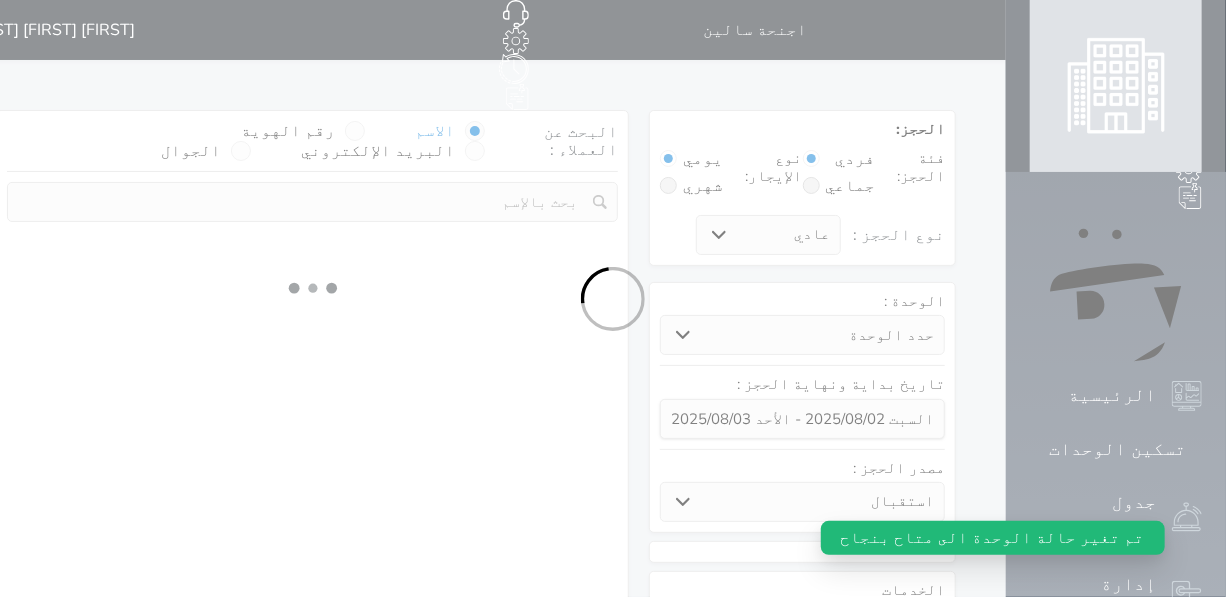 select 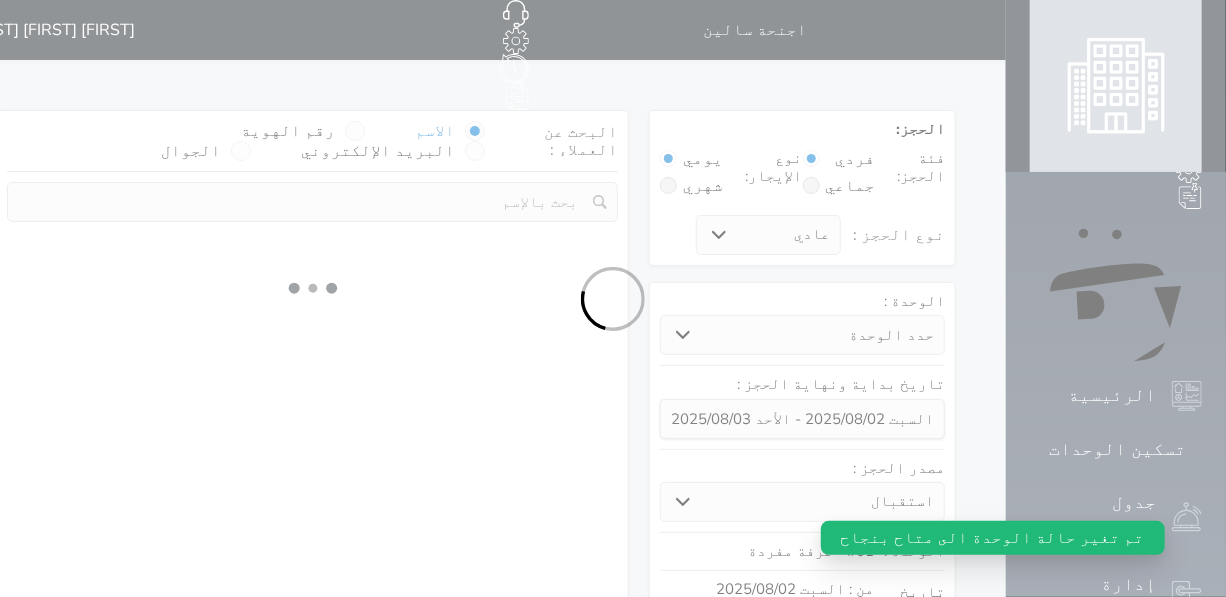 select on "1" 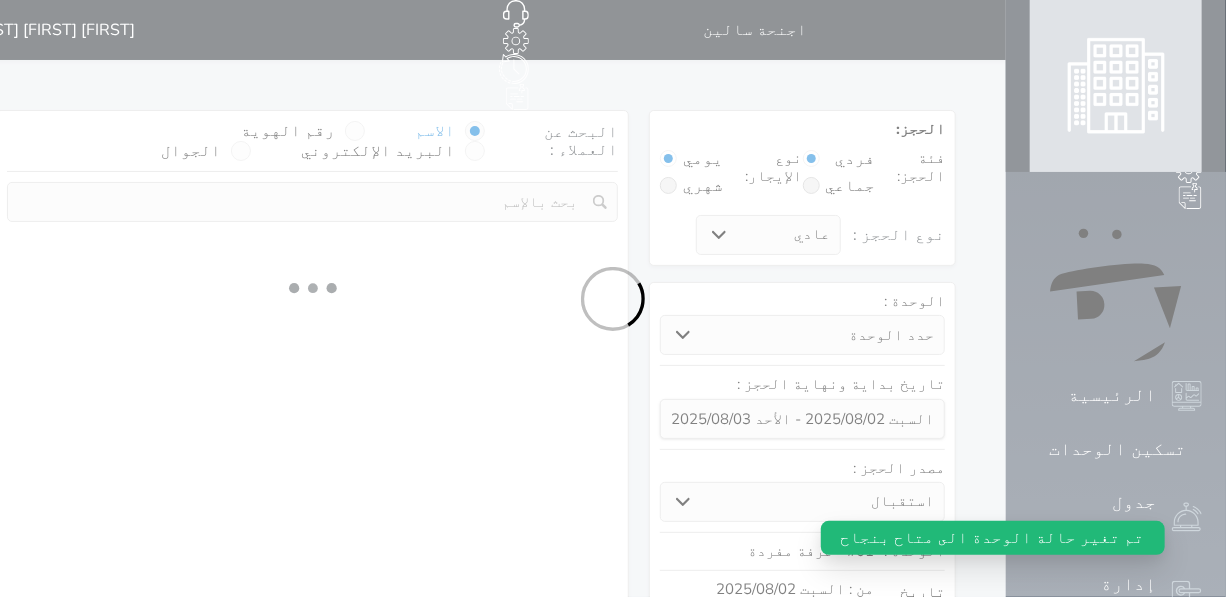 select on "113" 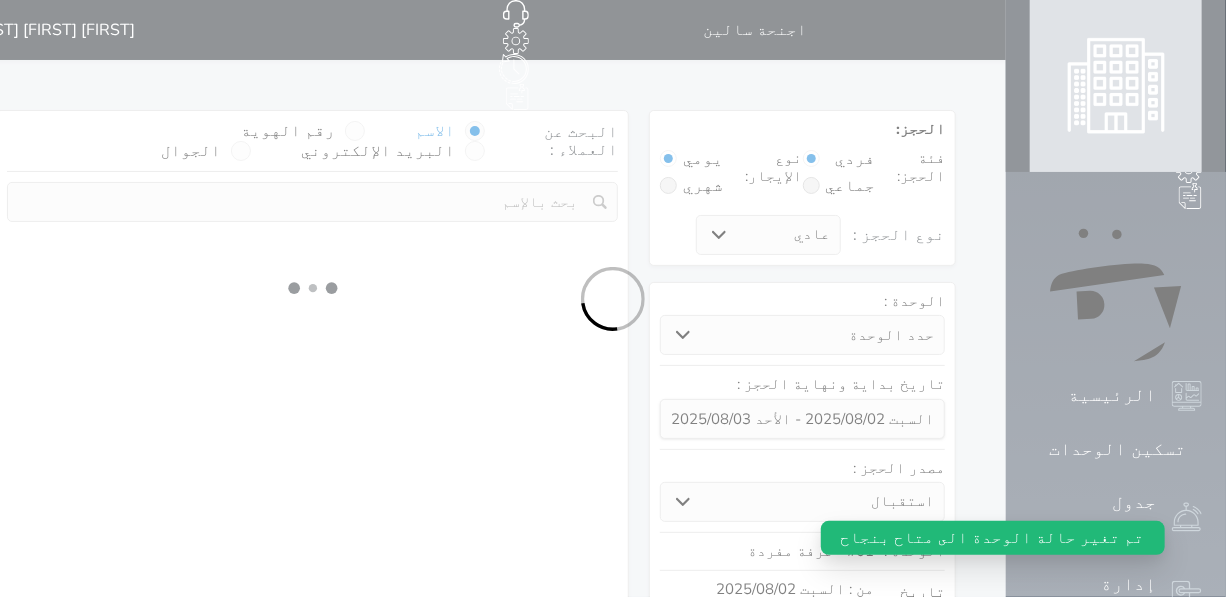 select on "1" 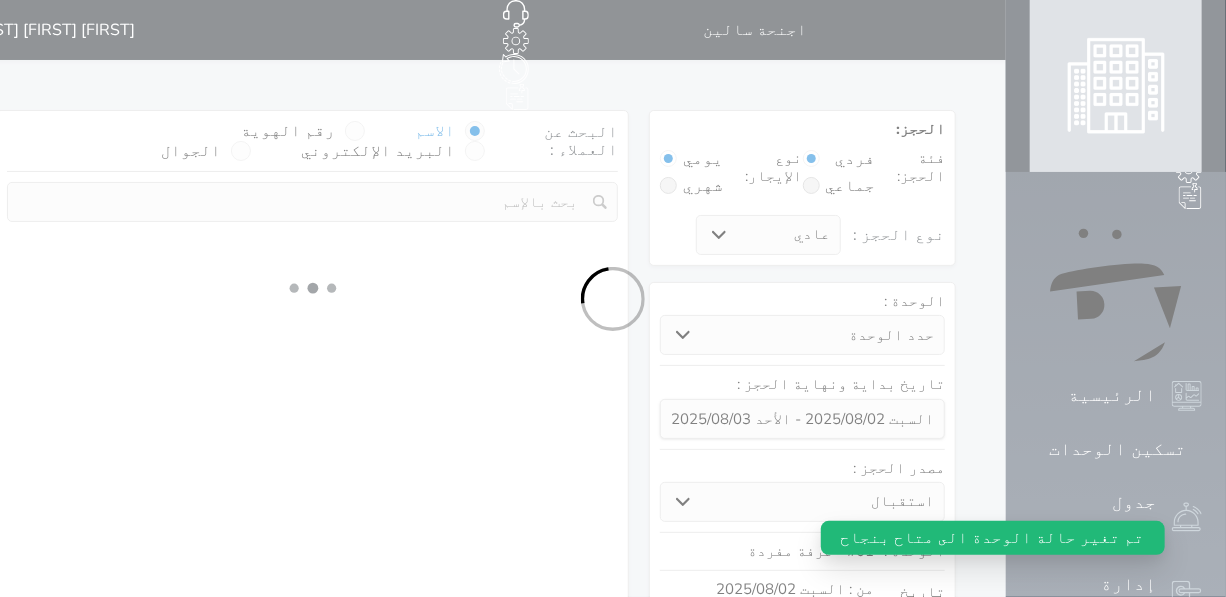 select 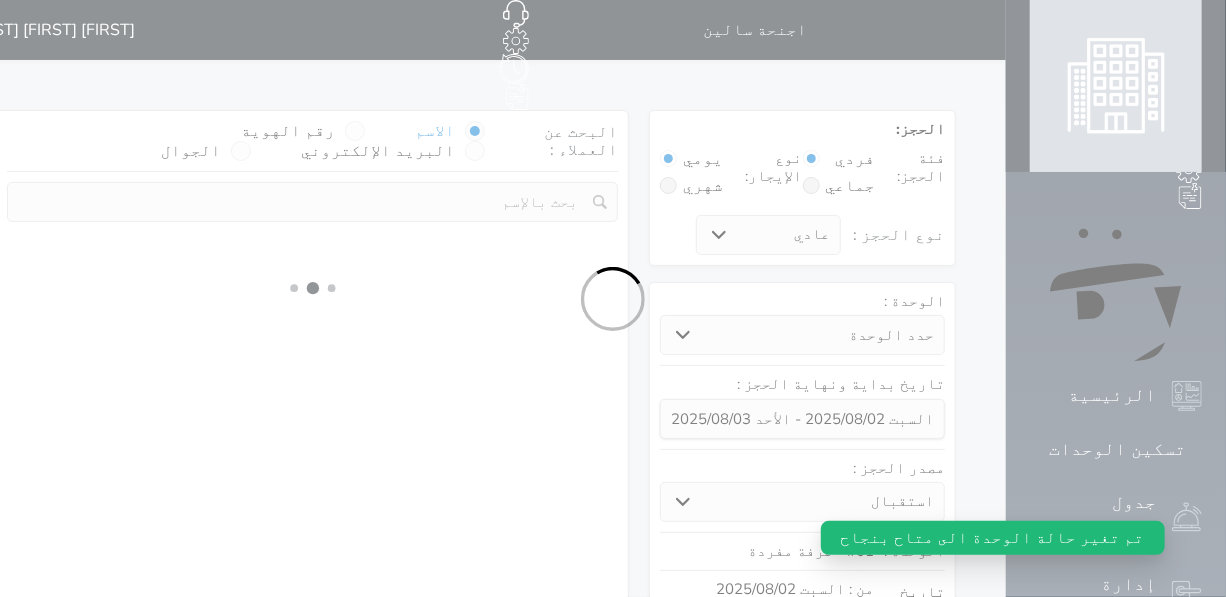 select on "7" 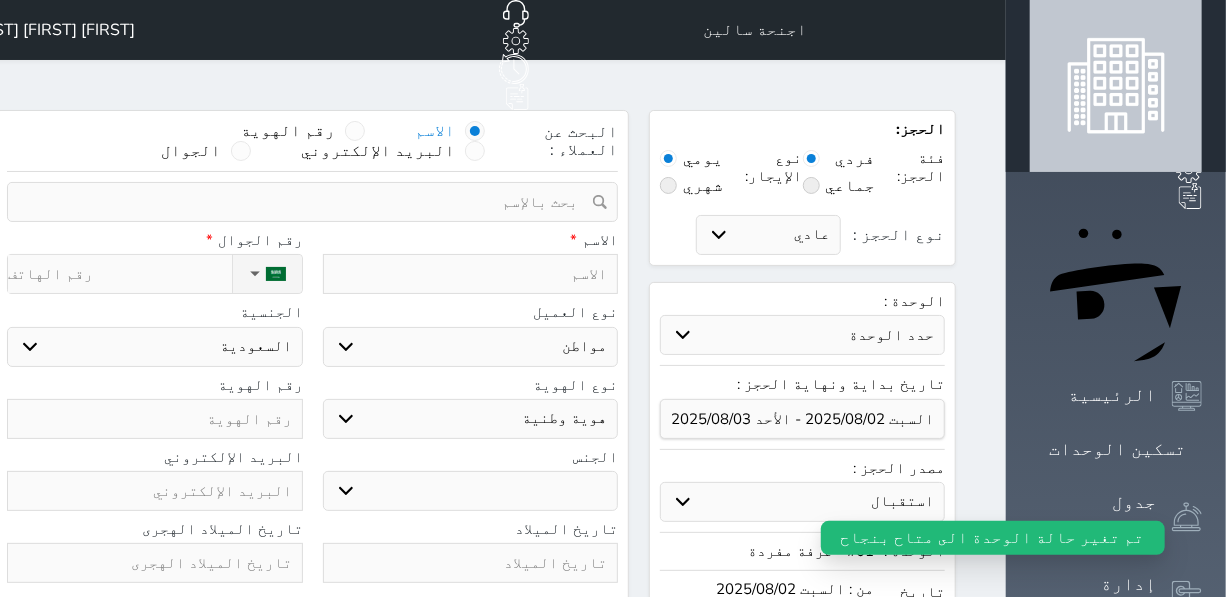 click at bounding box center [471, 274] 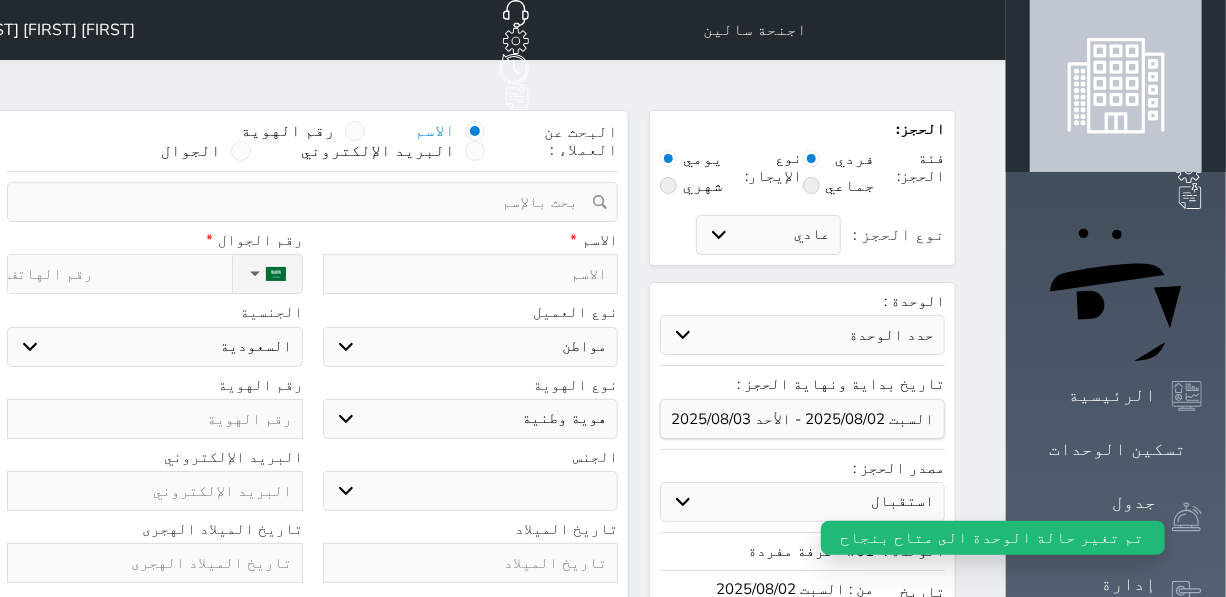 type on "ع" 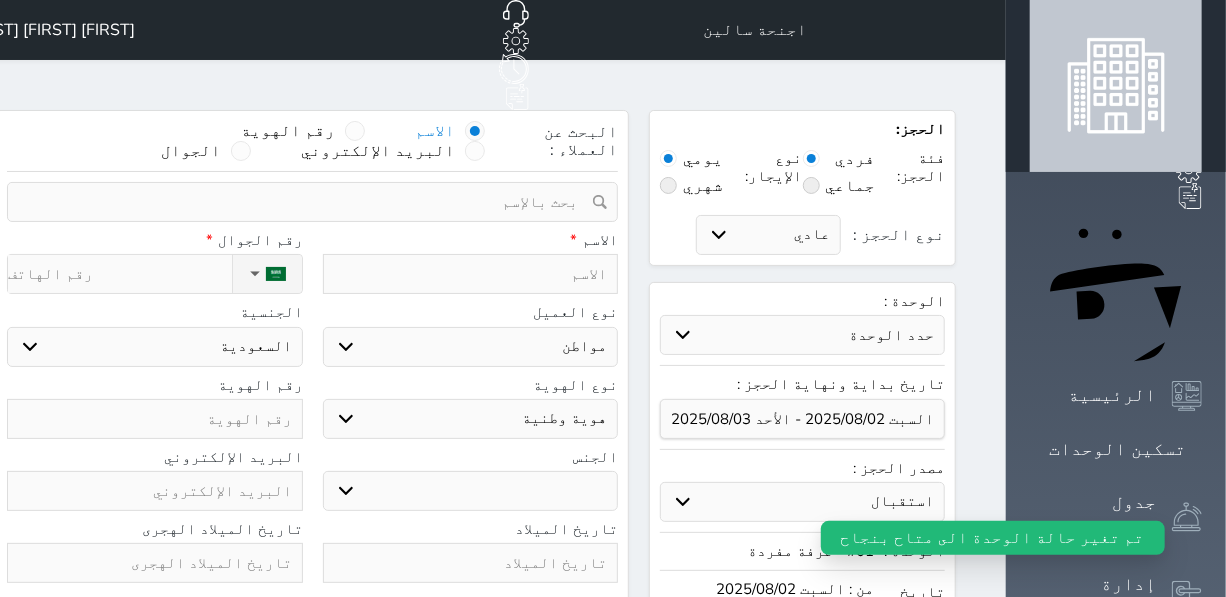 select 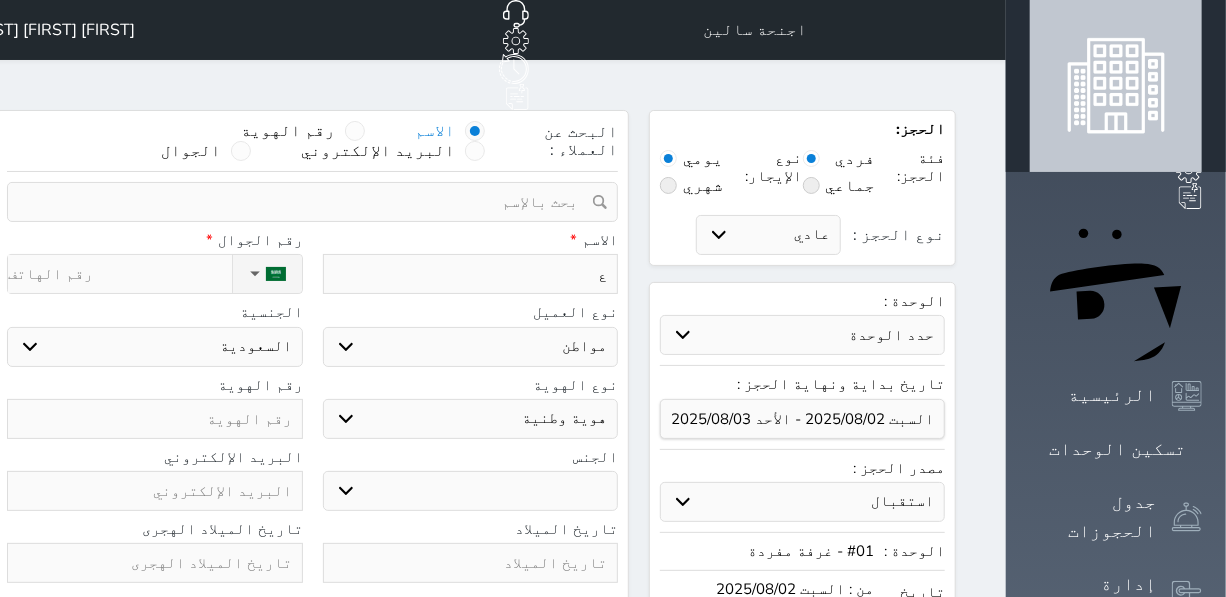 type on "عب" 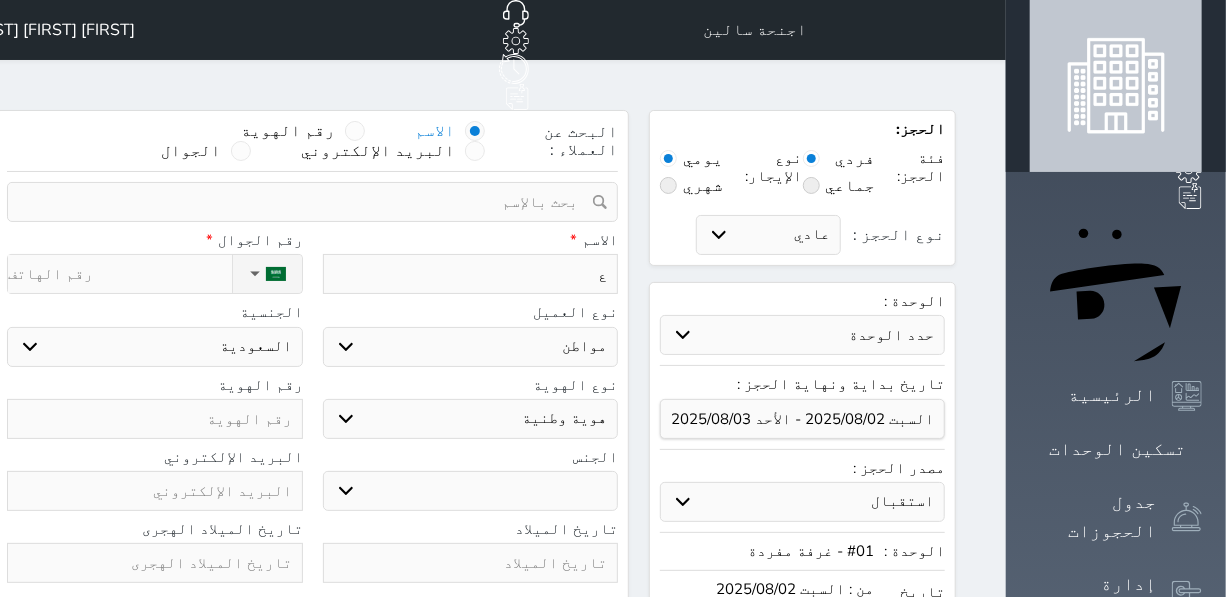 select 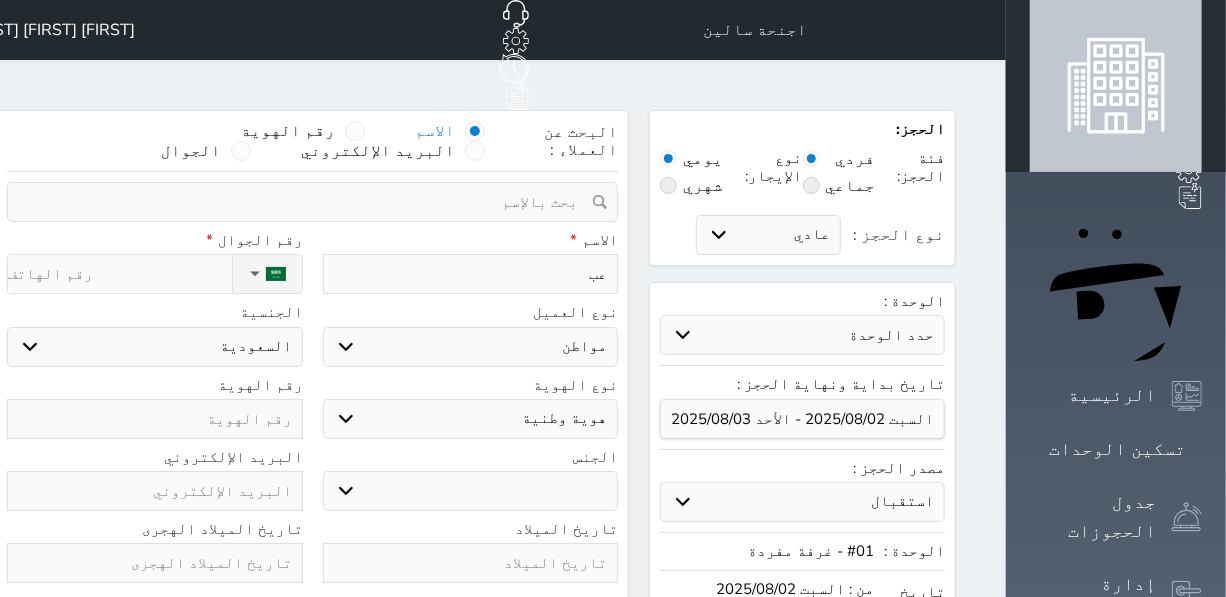 type on "[FIRST]" 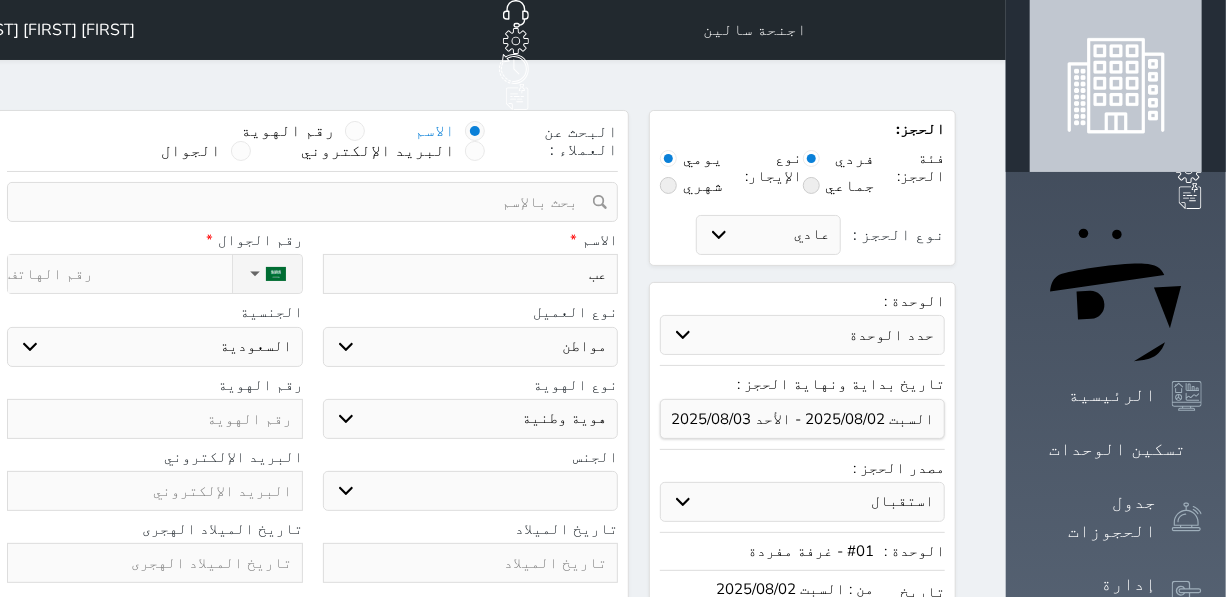 select 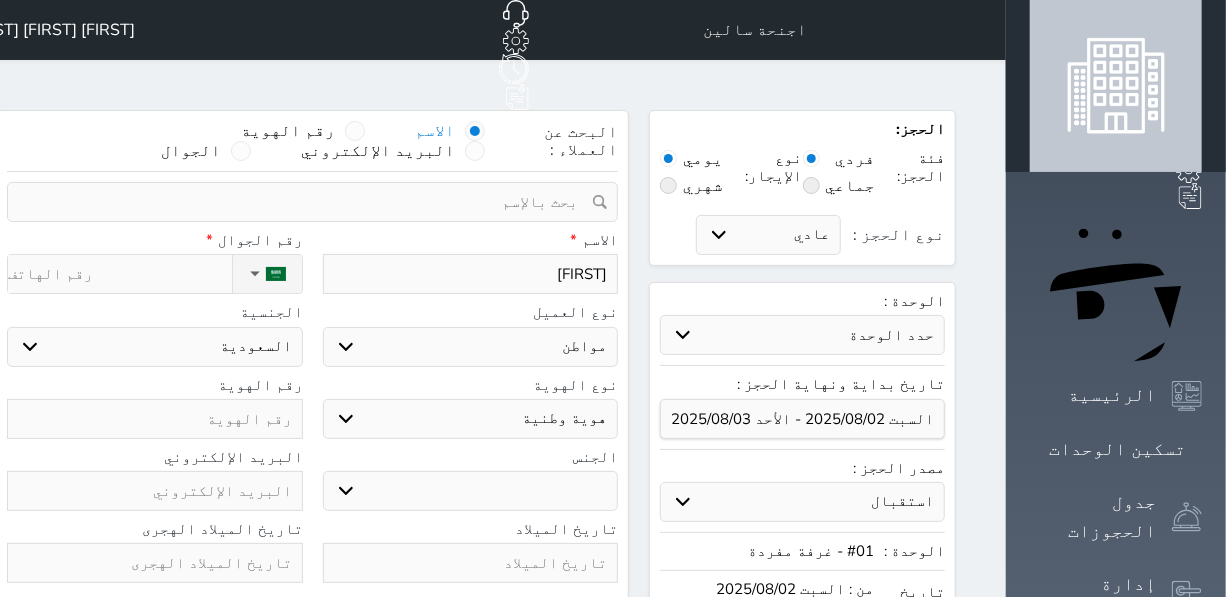 type on "[FIRST]" 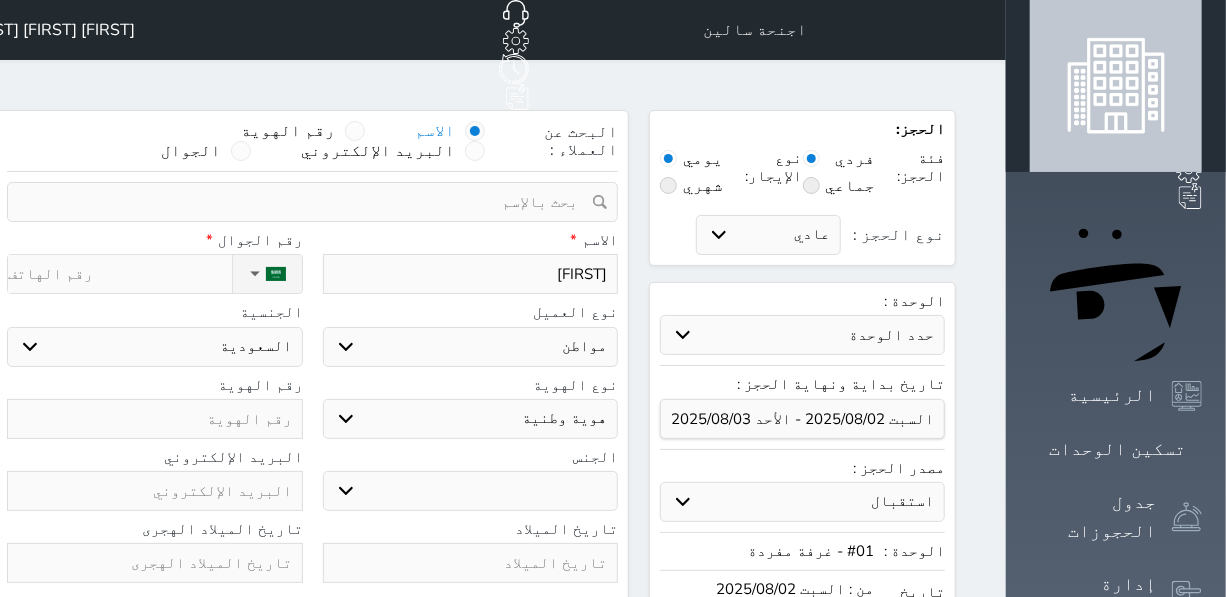 select 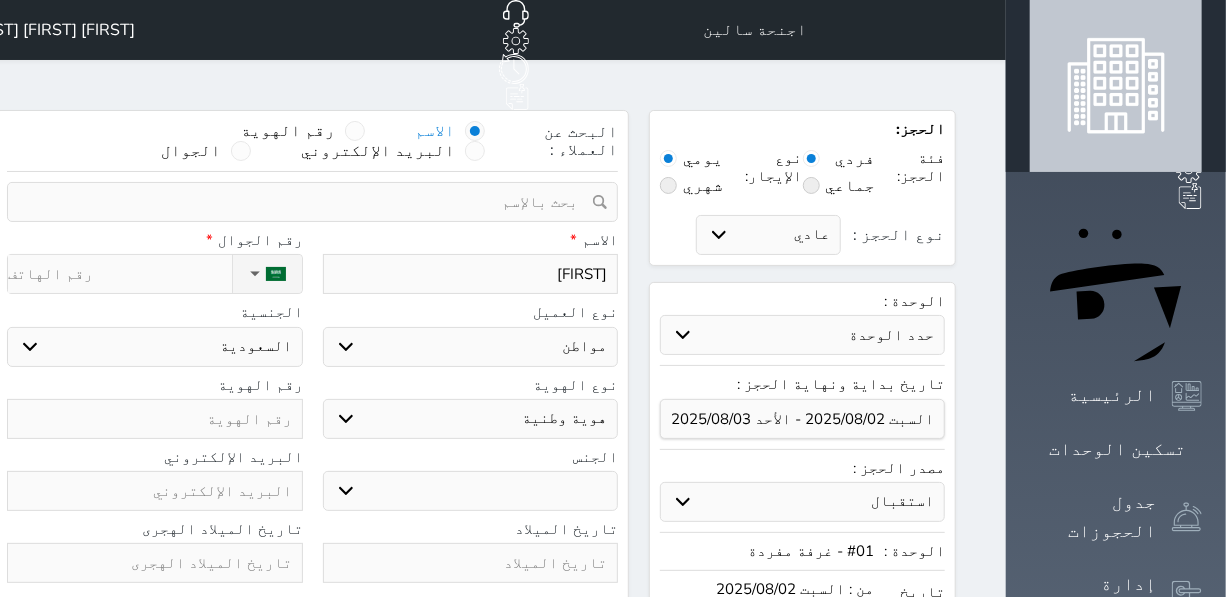 type on "[FIRST]" 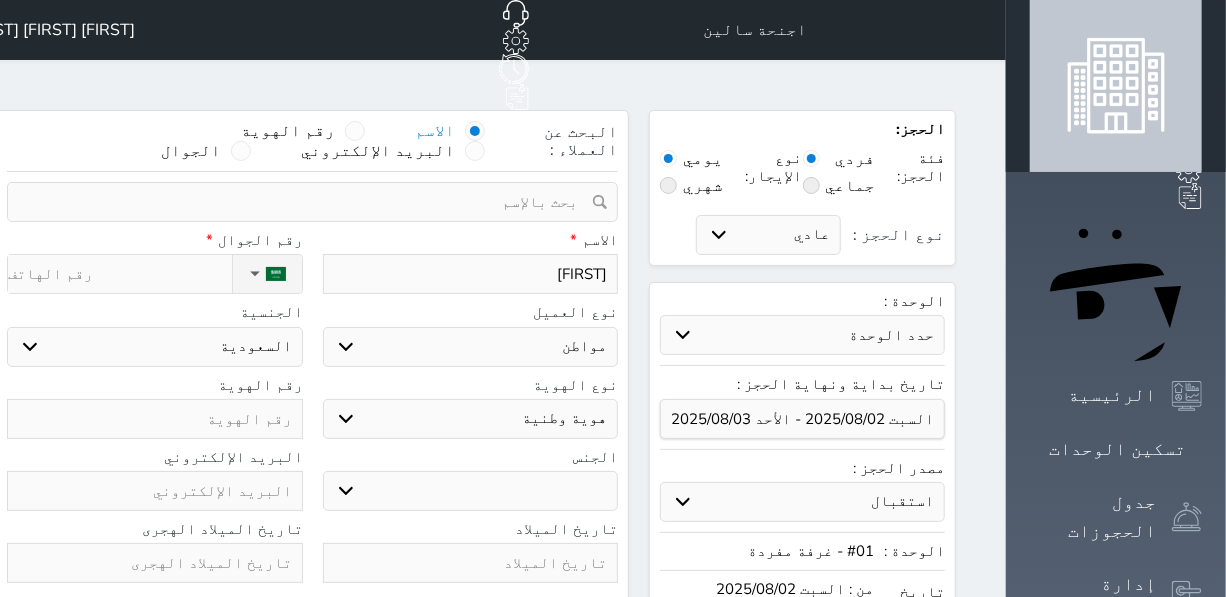 select 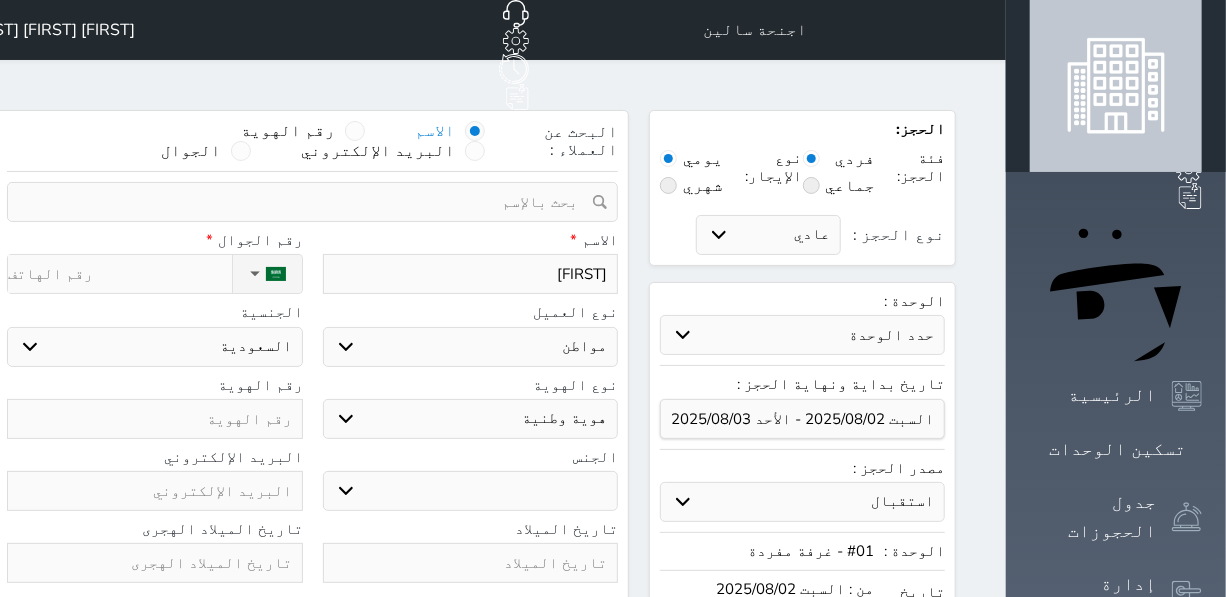 type on "[FIRST]" 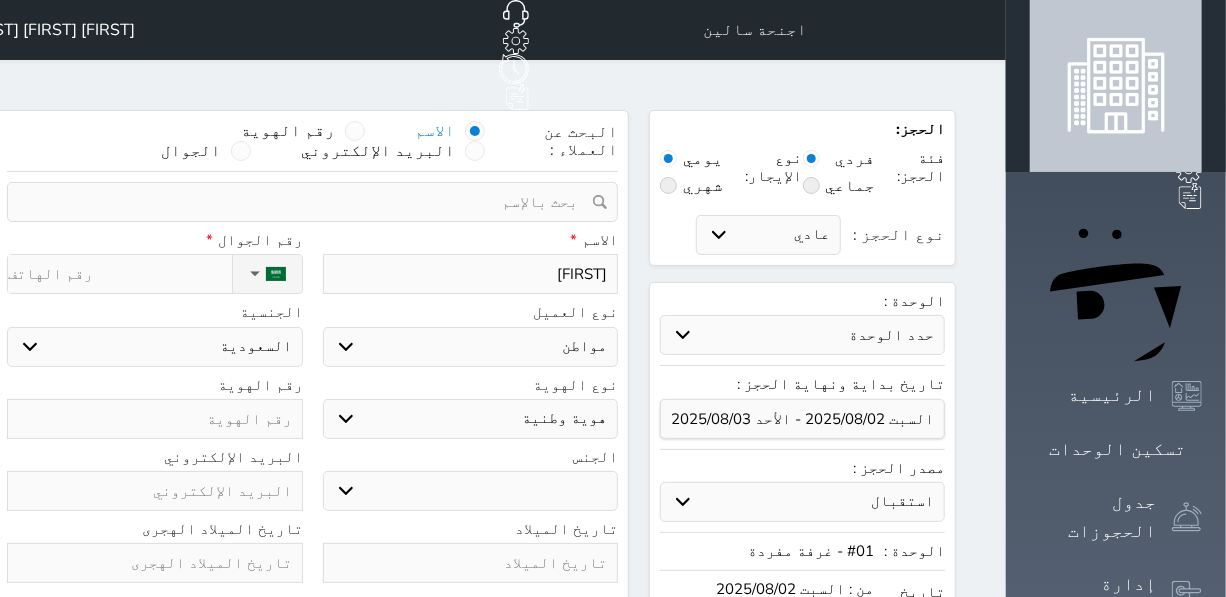 select 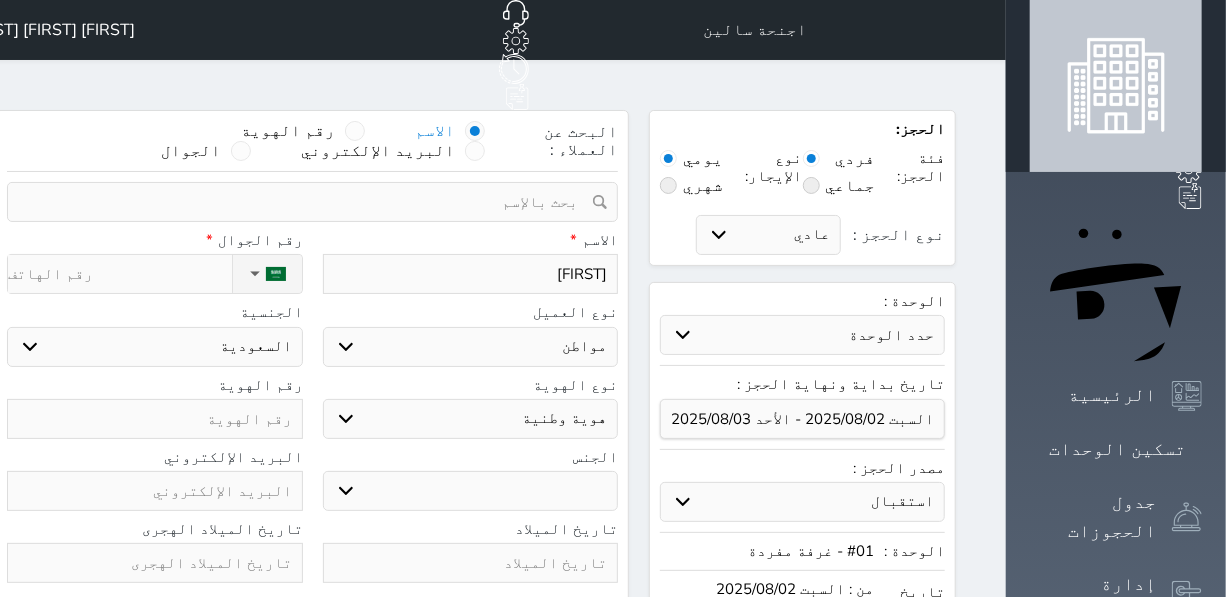type on "[FIRST]" 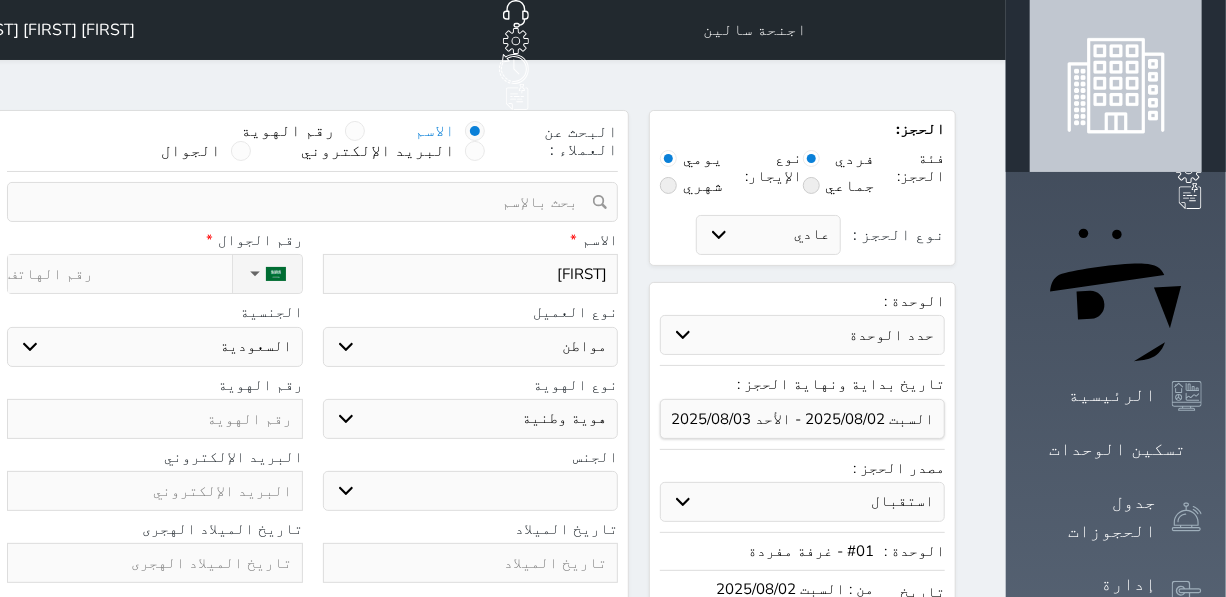 select 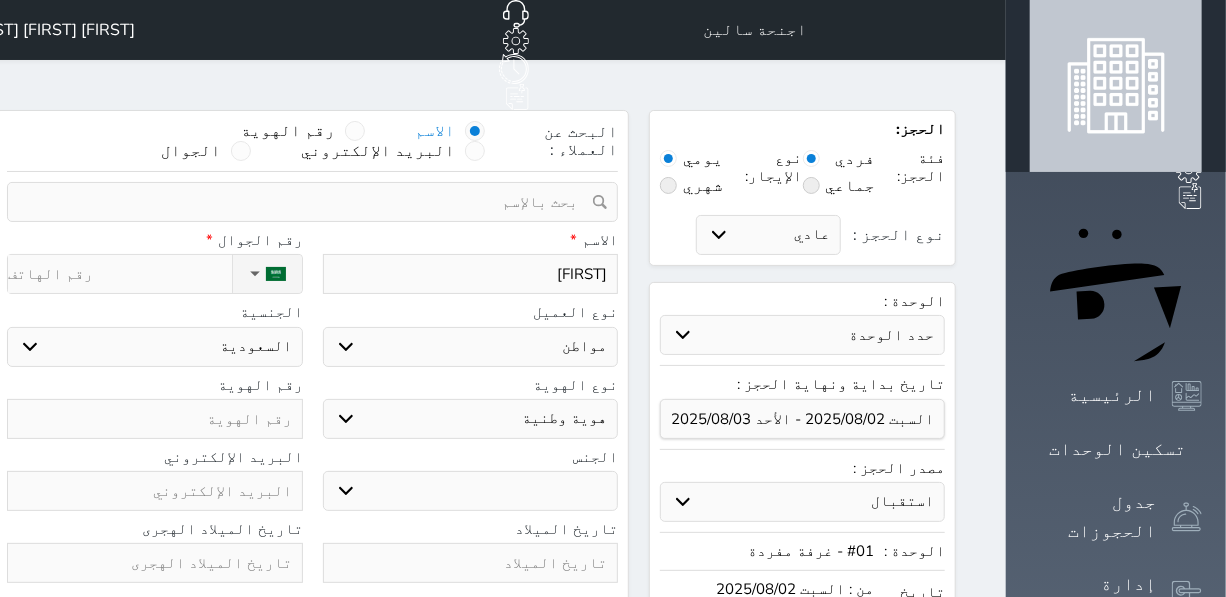 type on "[FIRST]" 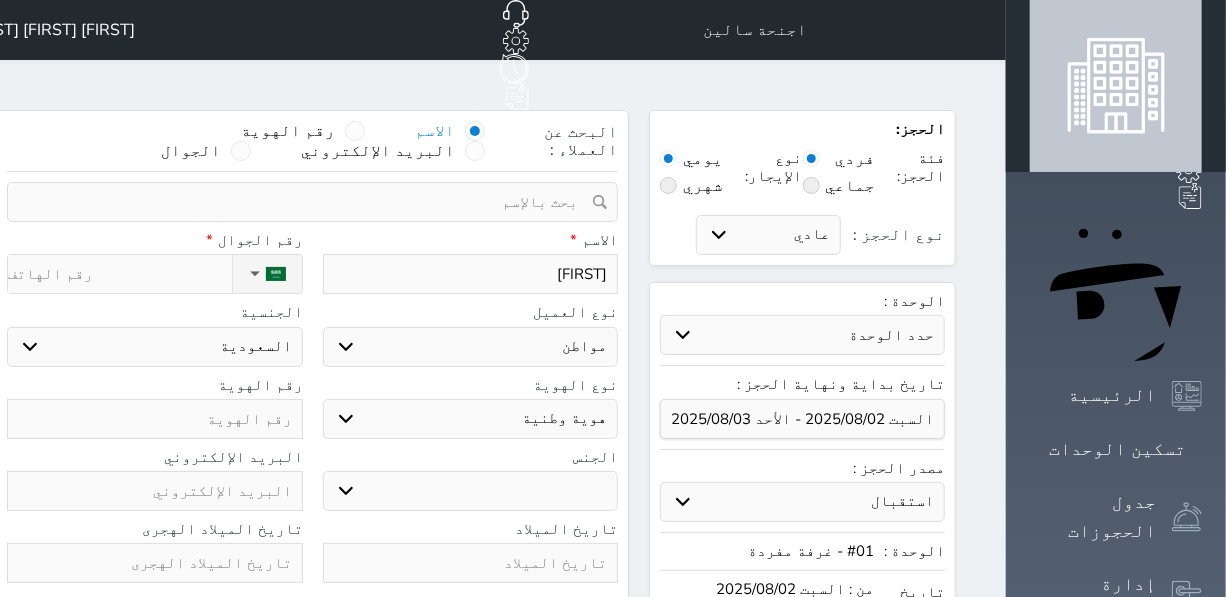 select 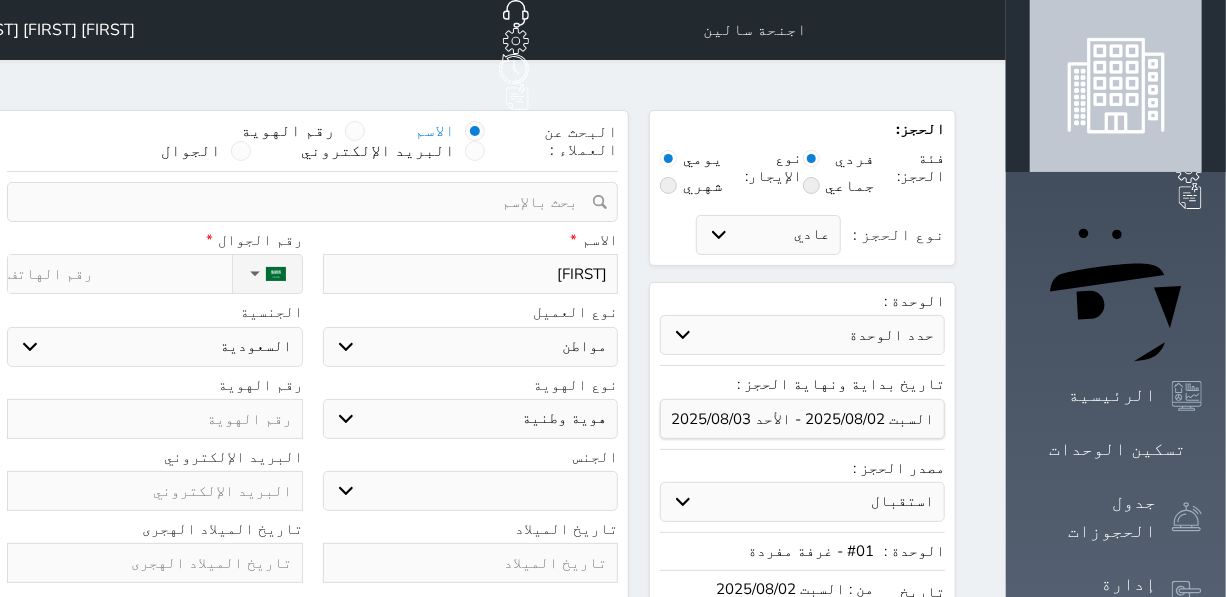 type on "[FIRST] [LAST]" 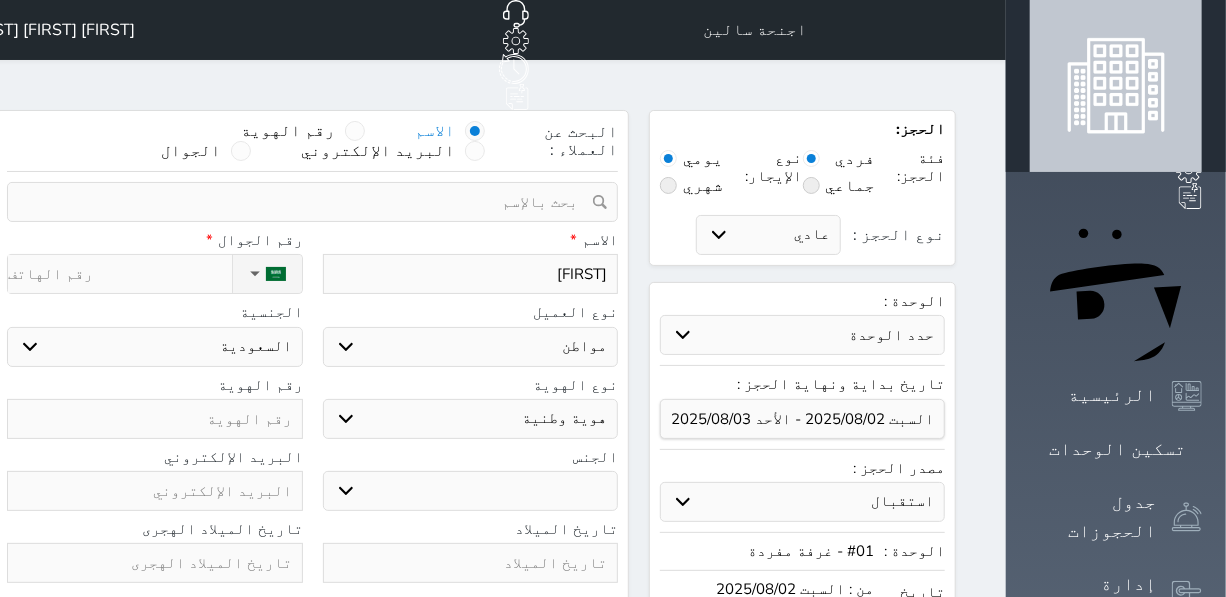 select 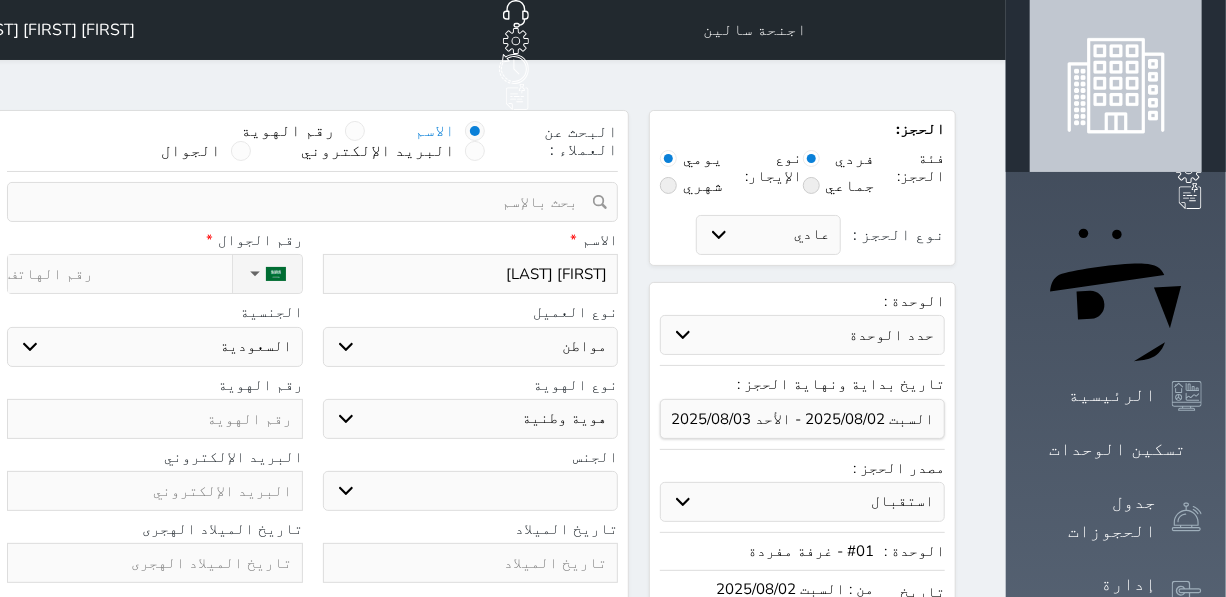 type on "[FIRST] [LAST]" 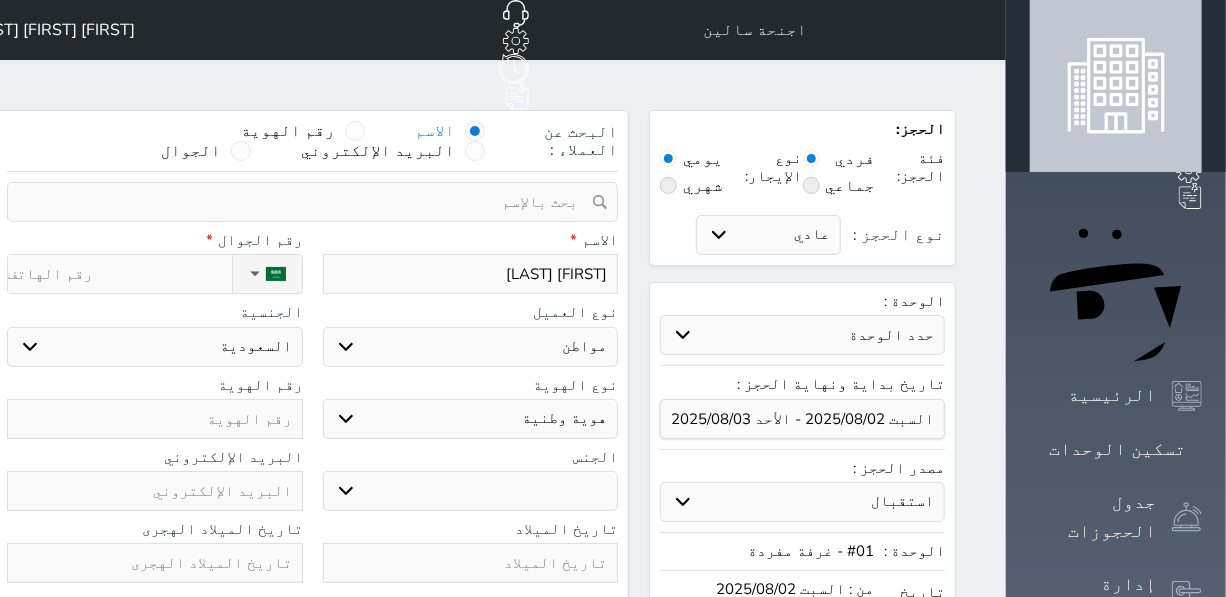 click on "ذكر   انثى" at bounding box center (471, 491) 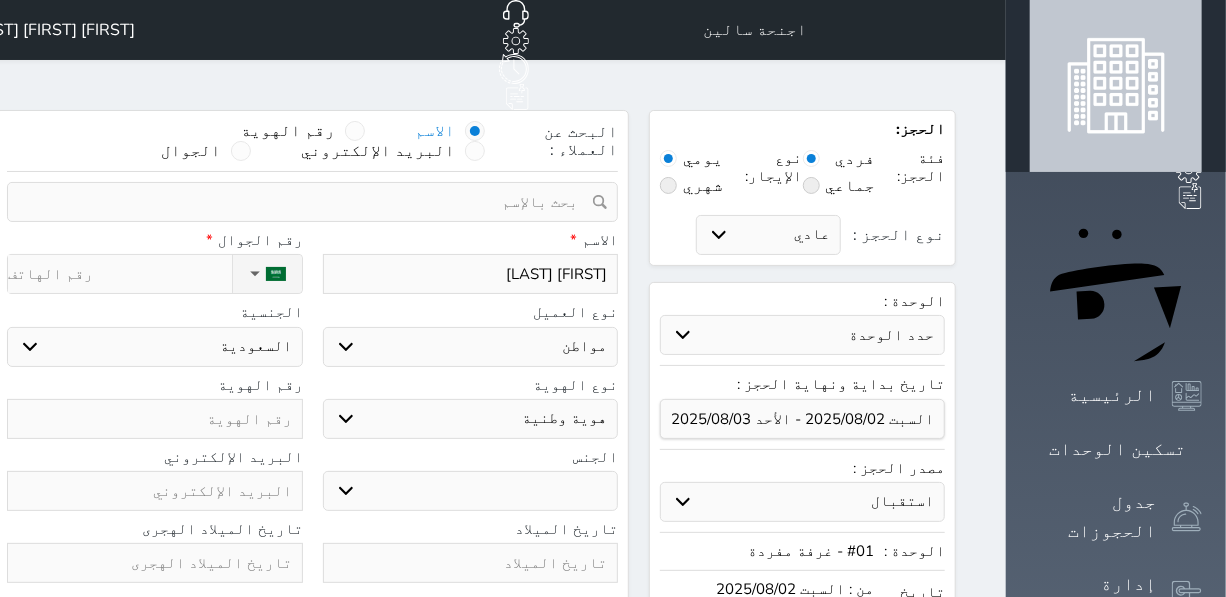select on "male" 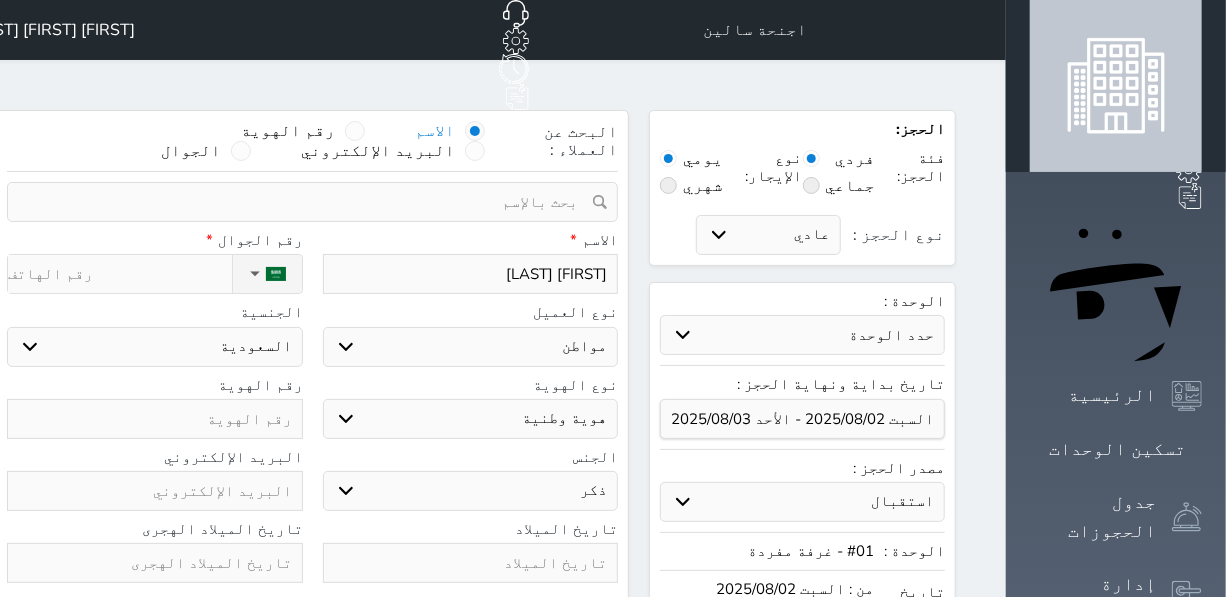 click on "ذكر   انثى" at bounding box center (471, 491) 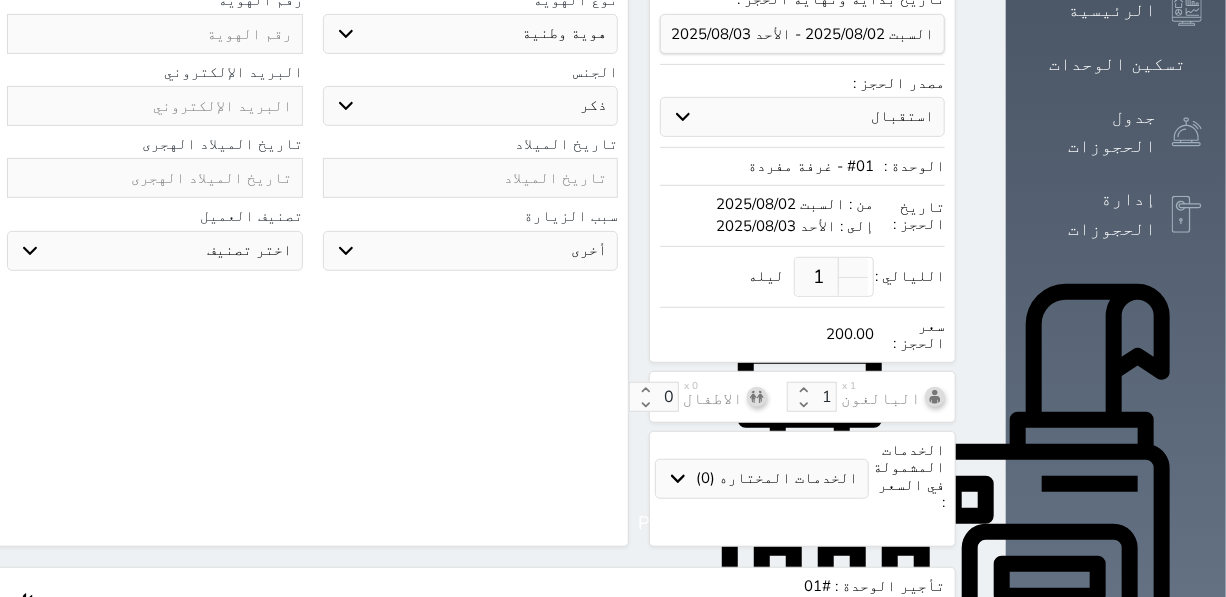 scroll, scrollTop: 454, scrollLeft: 0, axis: vertical 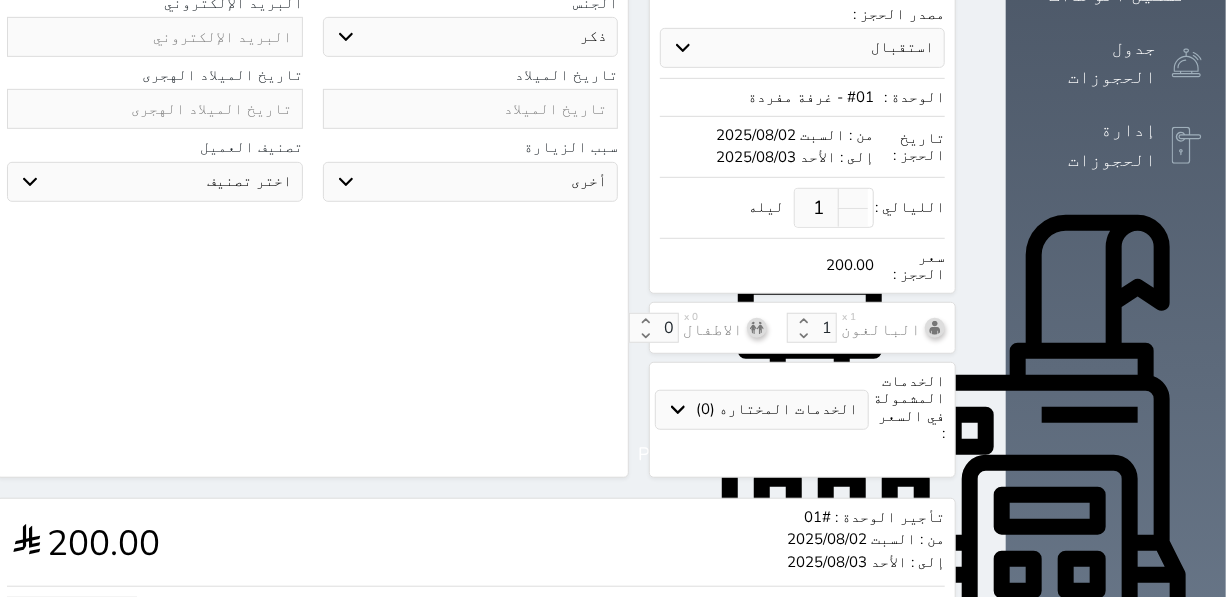 type on "[PHONE]" 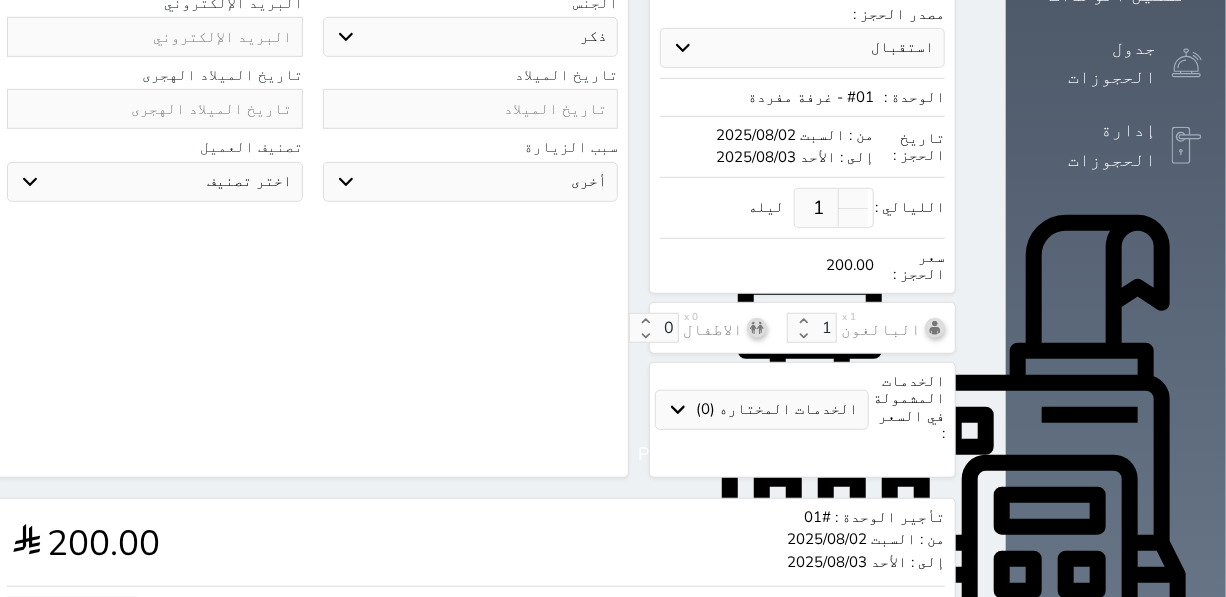 scroll, scrollTop: 0, scrollLeft: 0, axis: both 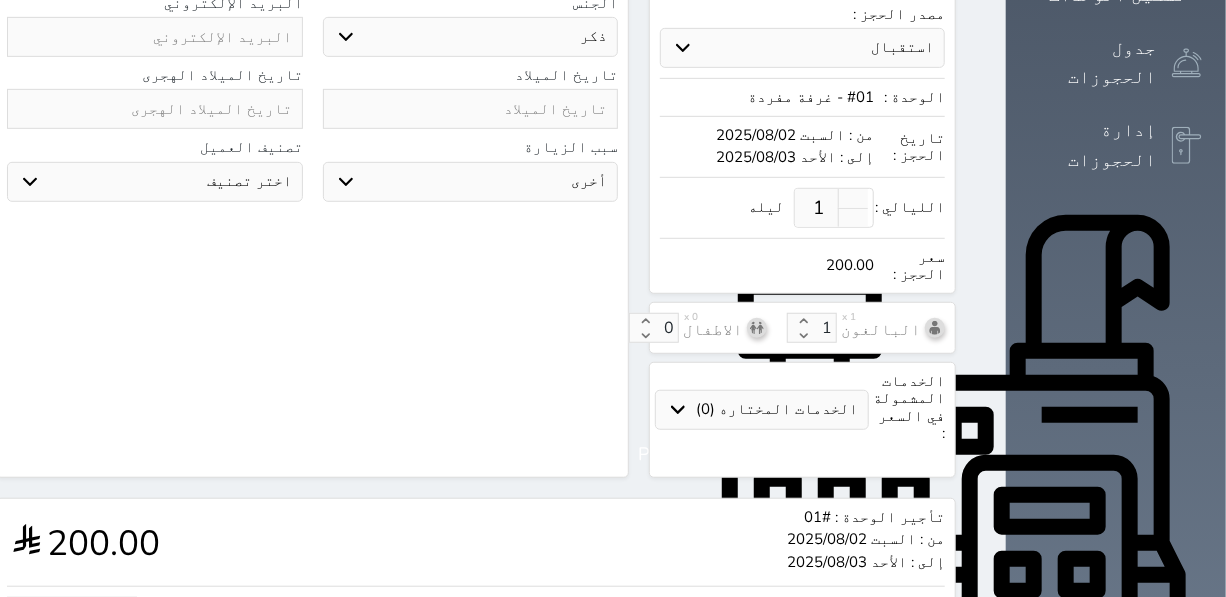 drag, startPoint x: 130, startPoint y: 534, endPoint x: 5, endPoint y: 535, distance: 125.004 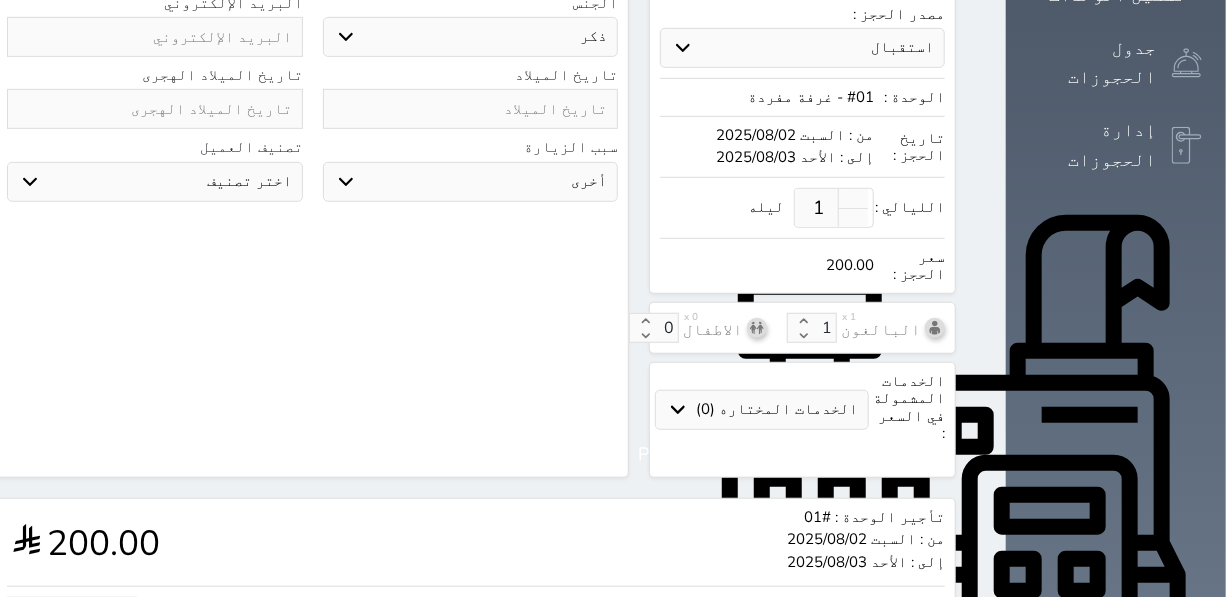 type on "1" 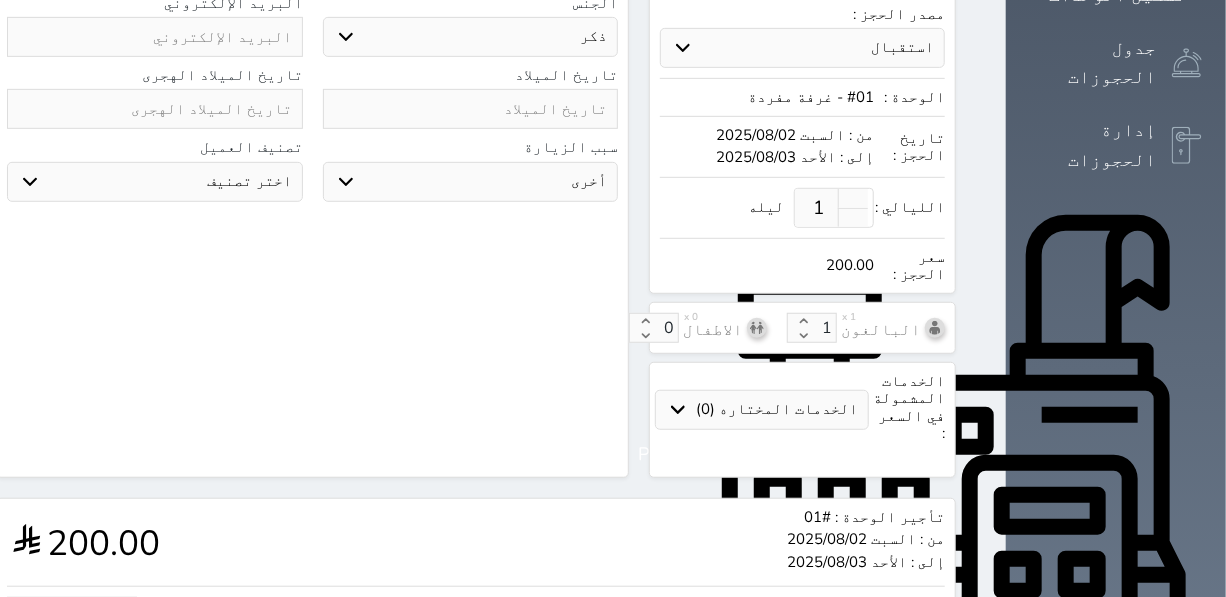 type on "1.00" 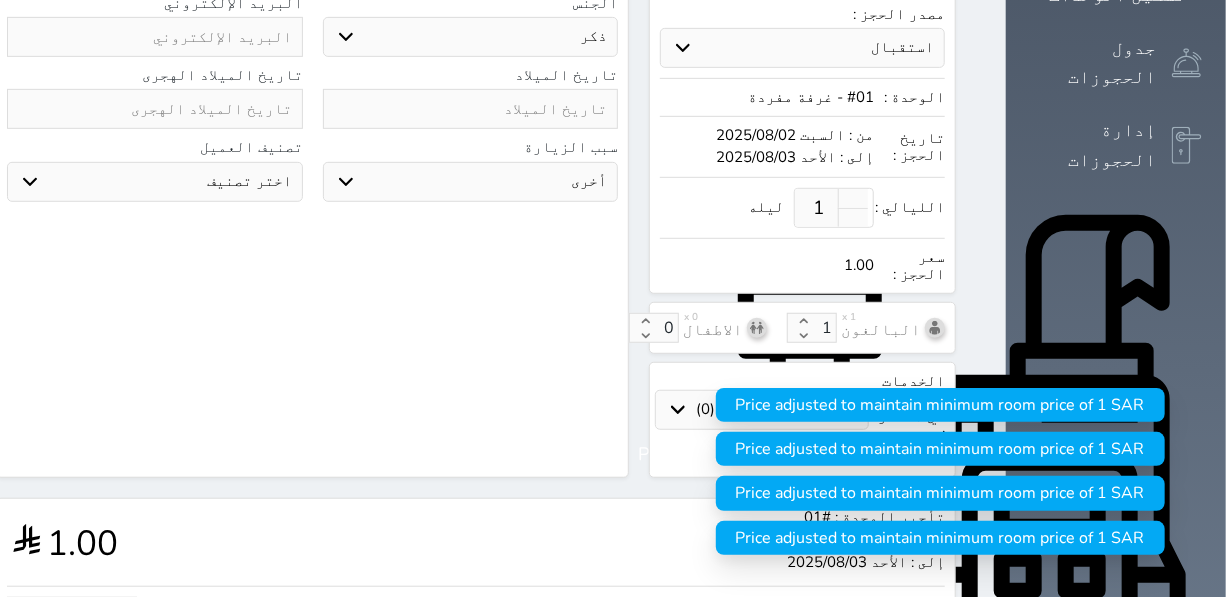 type on "18" 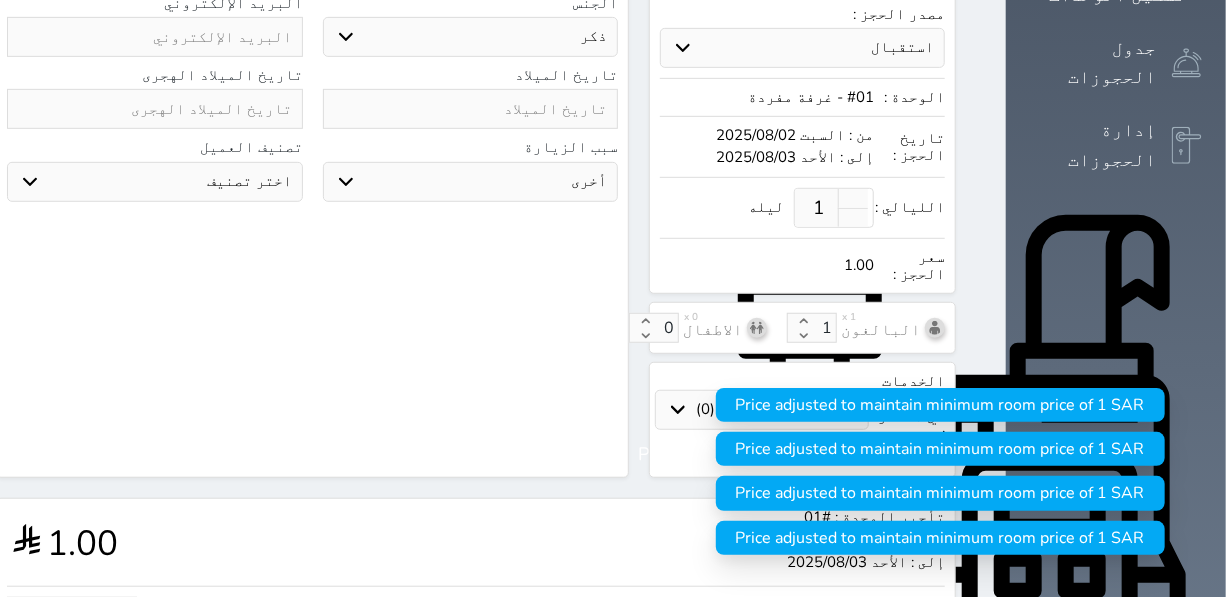 type on "18.00" 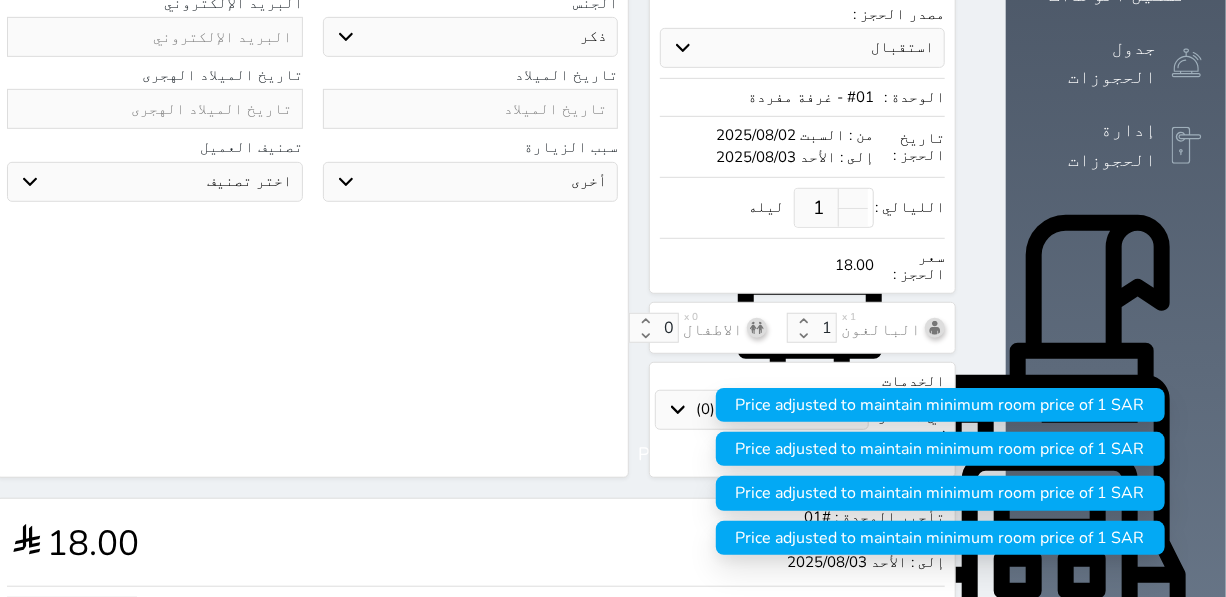 type on "180" 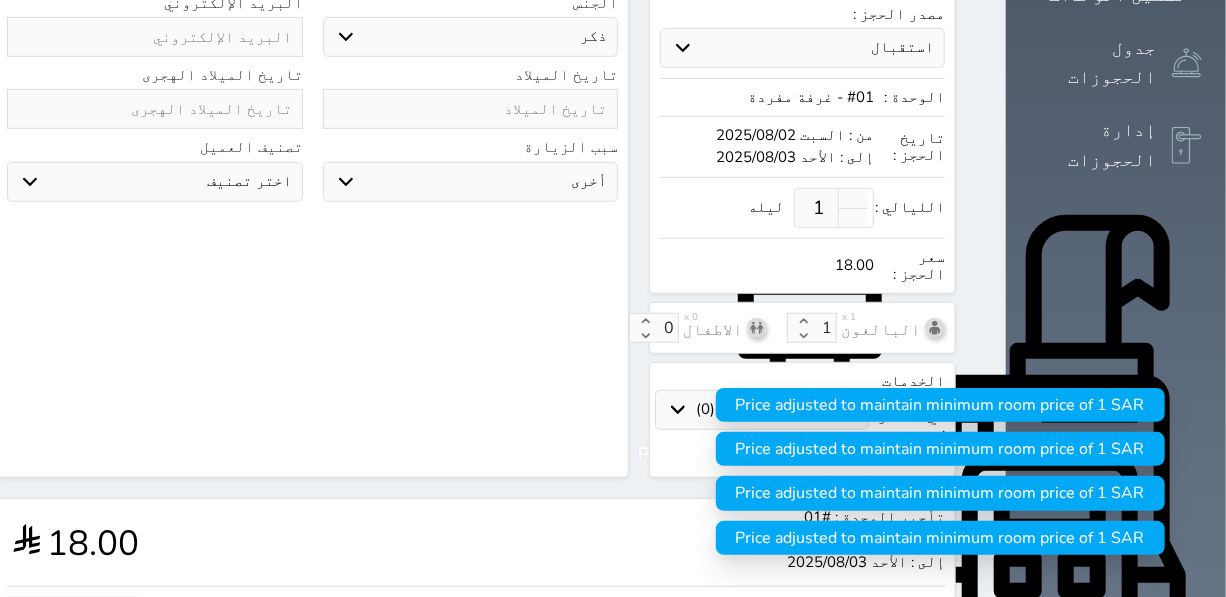 type on "180.00" 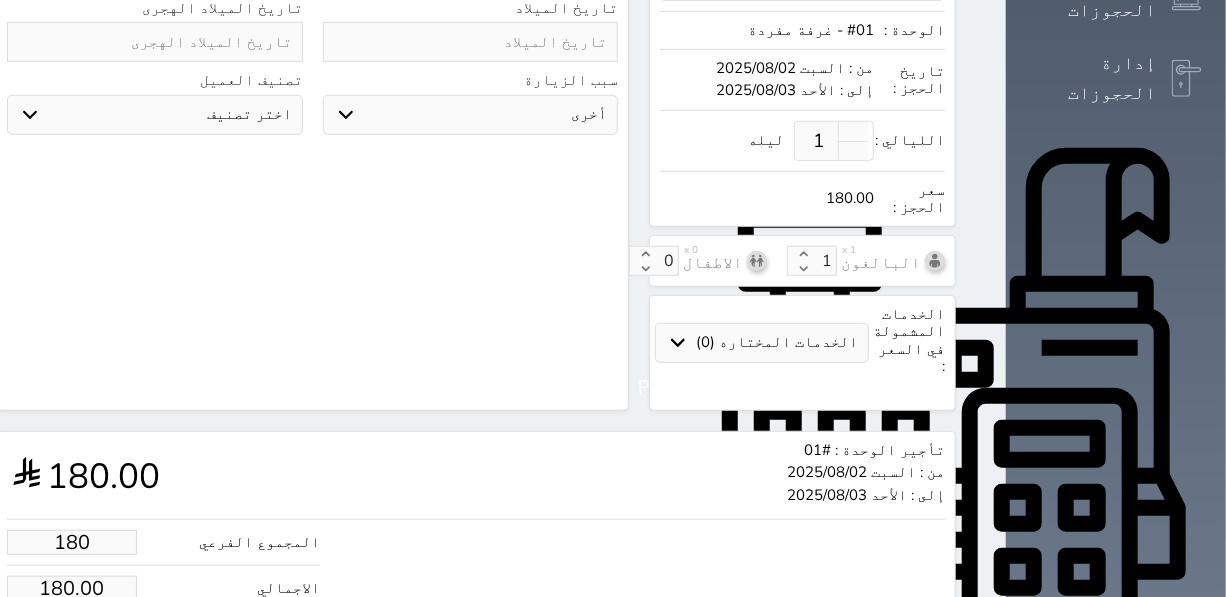 scroll, scrollTop: 589, scrollLeft: 0, axis: vertical 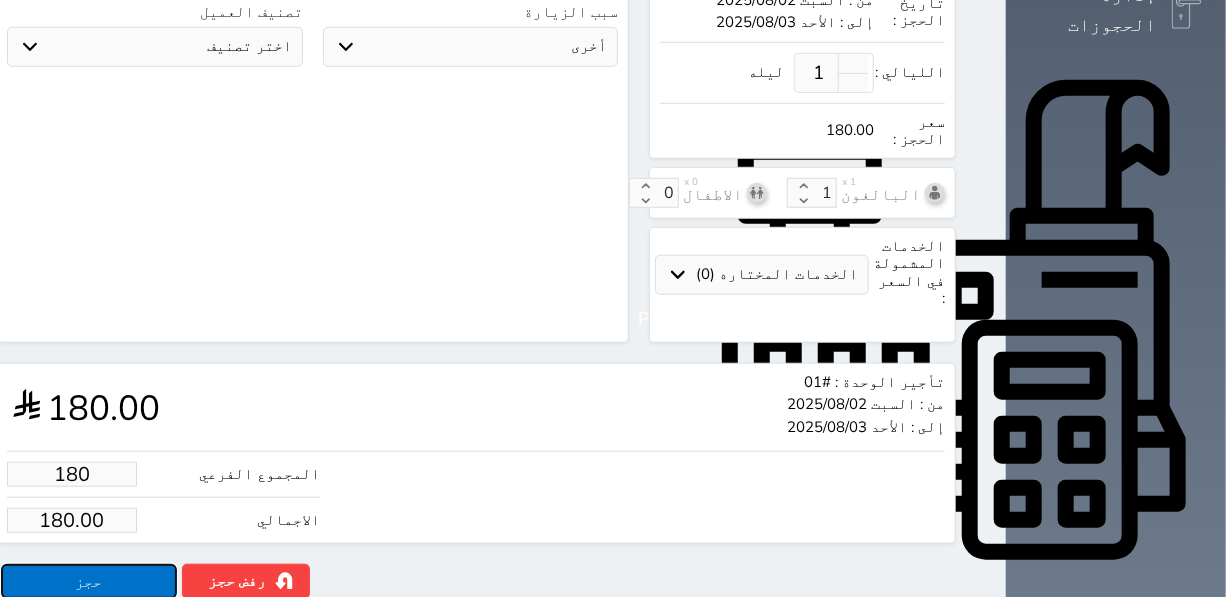 type on "180.00" 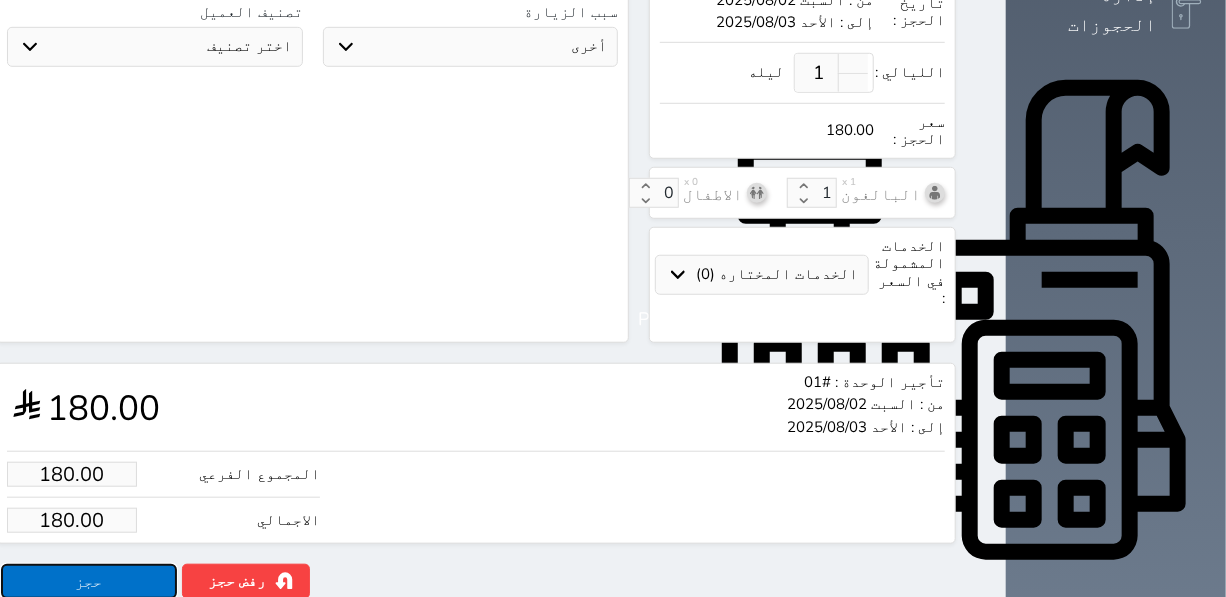 click on "حجز" at bounding box center [89, 581] 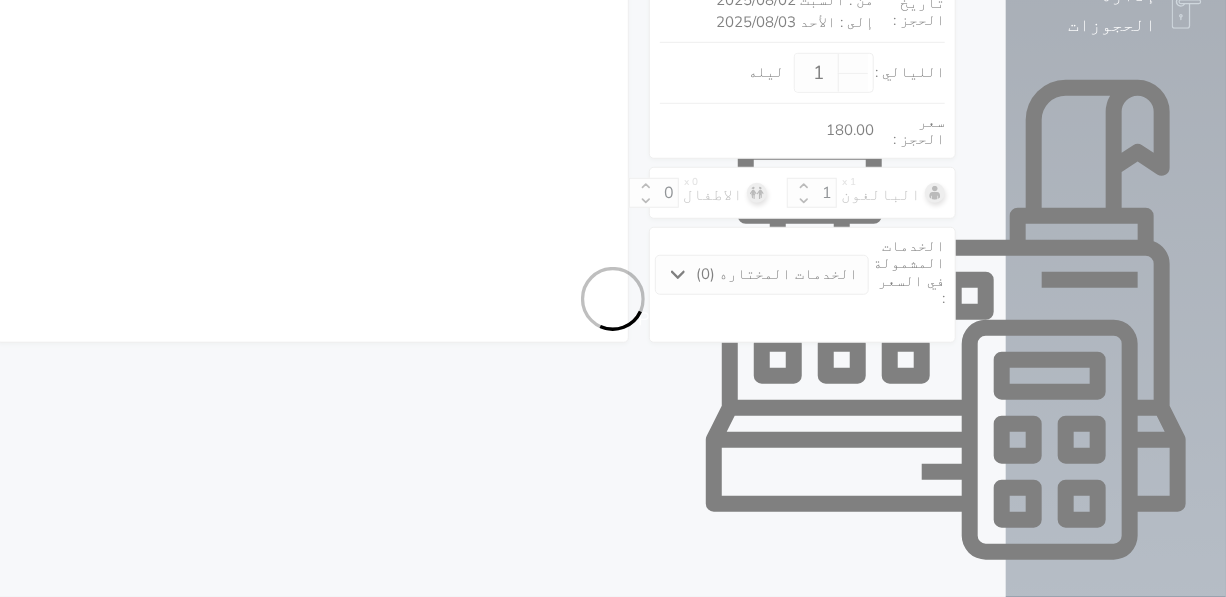 select on "1" 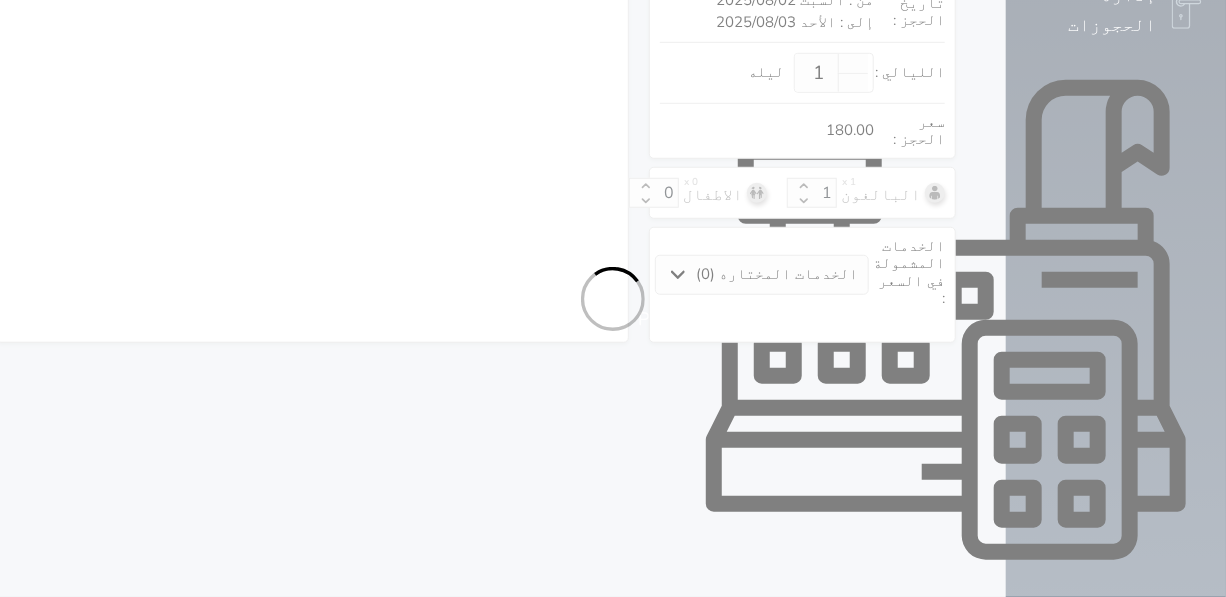 select on "113" 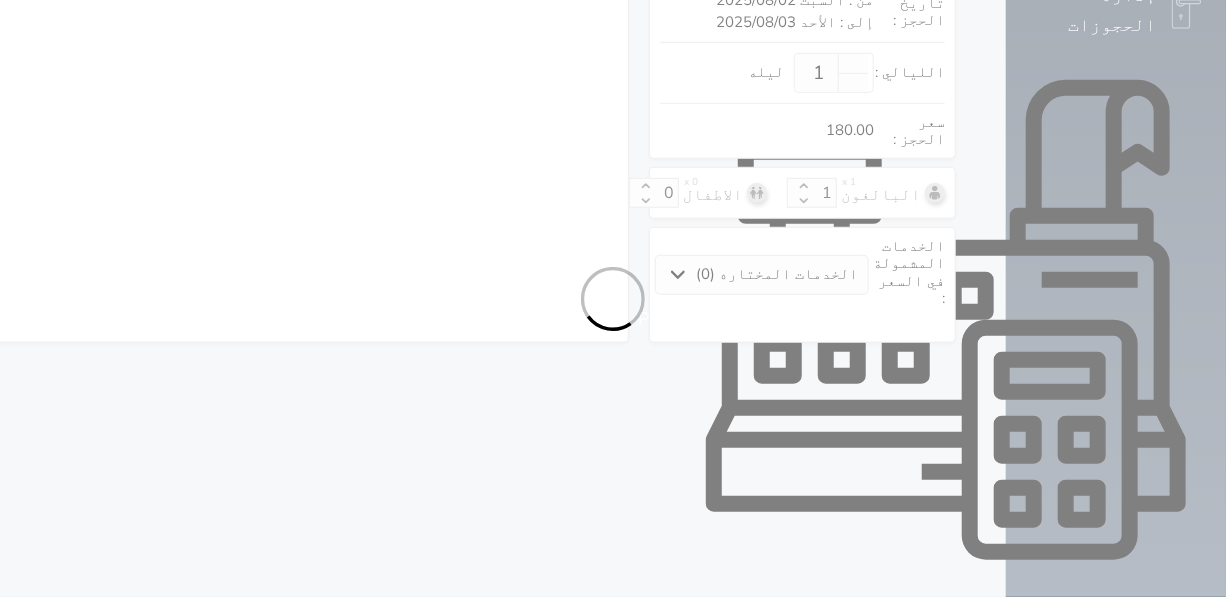 select on "1" 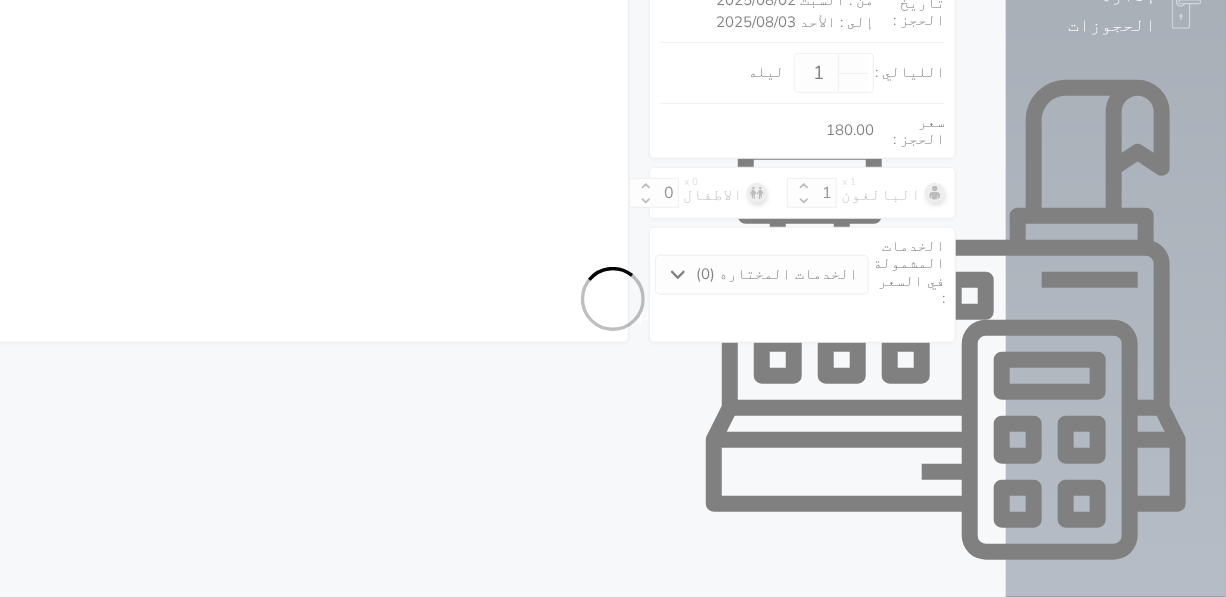 select on "7" 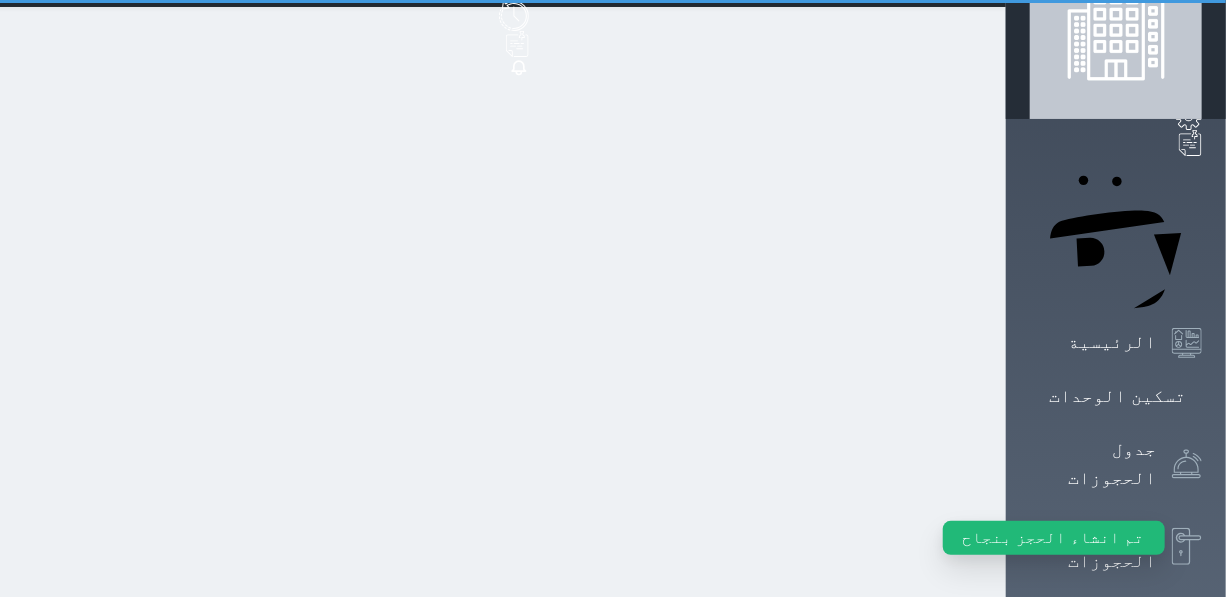 scroll, scrollTop: 0, scrollLeft: 0, axis: both 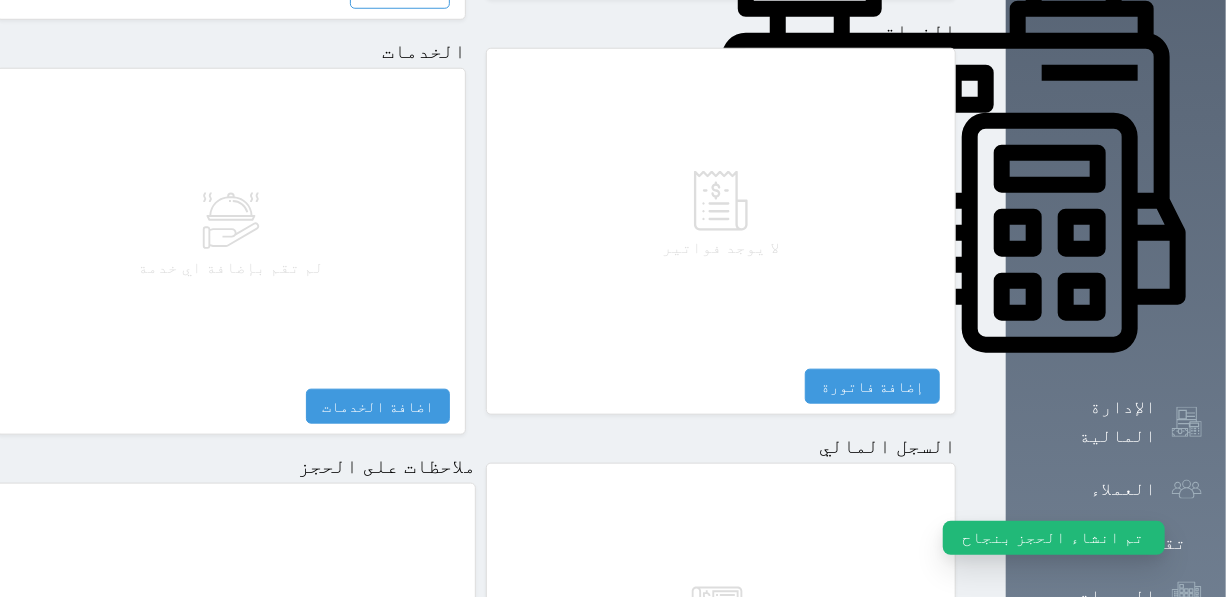 select 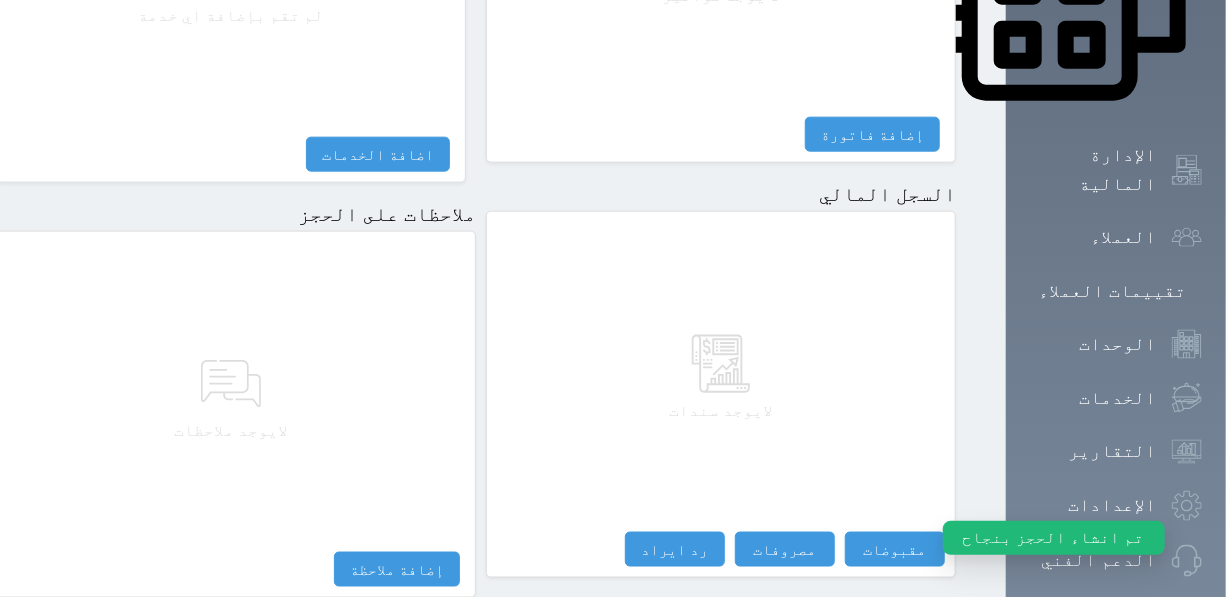 scroll, scrollTop: 1049, scrollLeft: 0, axis: vertical 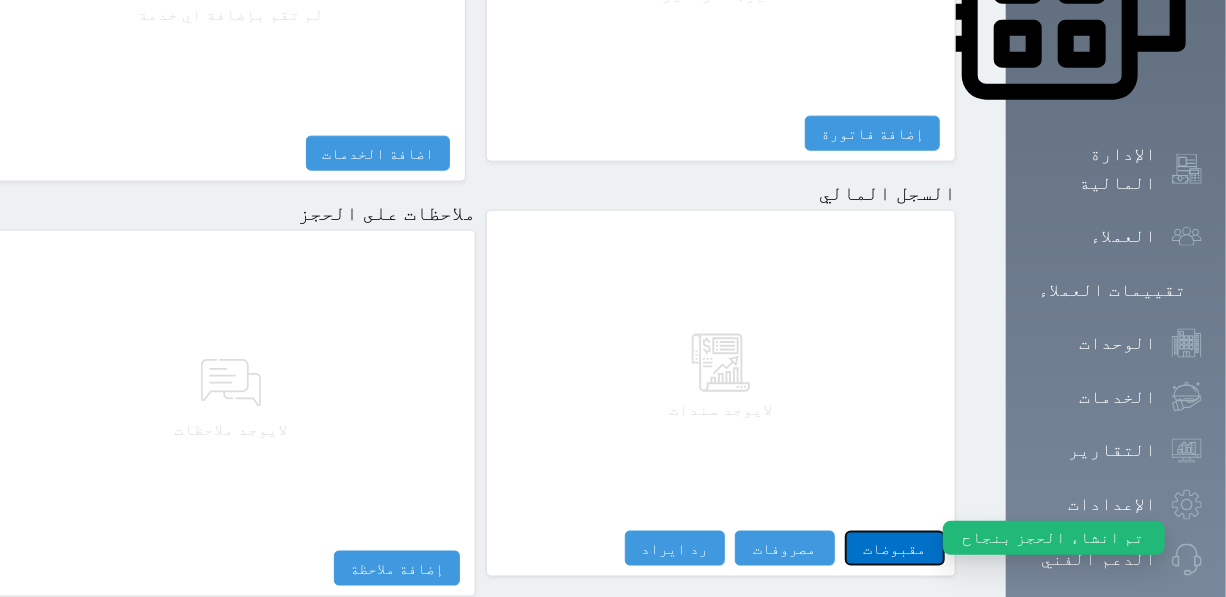 click on "مقبوضات" at bounding box center (895, 548) 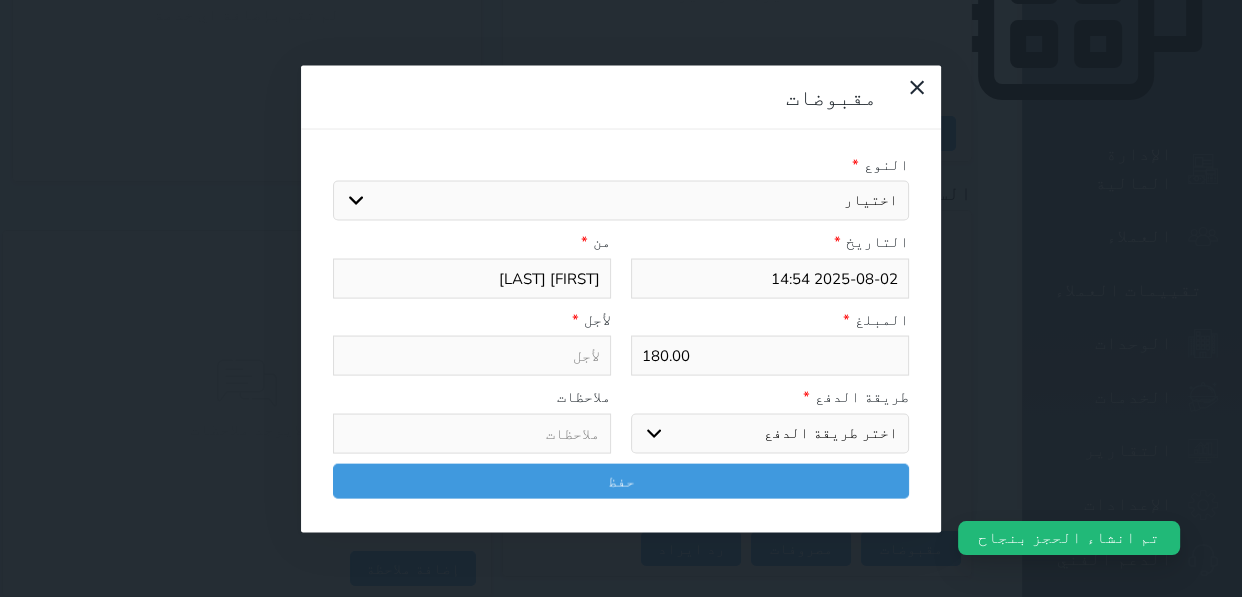 select 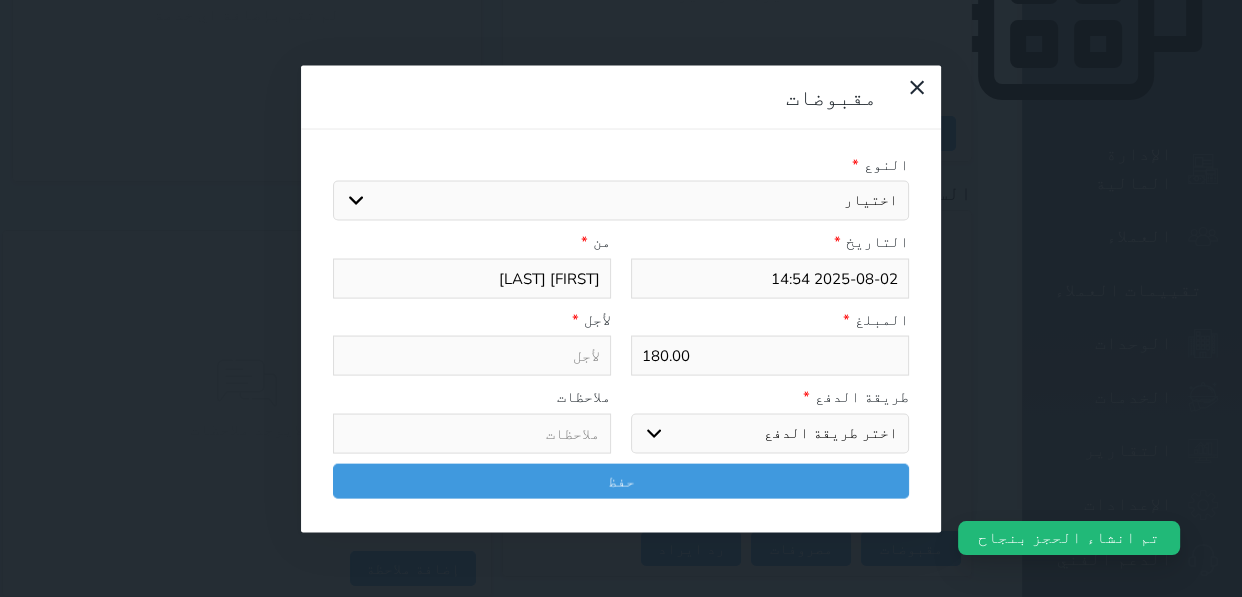 click on "اختيار   مقبوضات عامة قيمة إيجار فواتير تامين عربون لا ينطبق آخر مغسلة واي فاي - الإنترنت مواقف السيارات طعام الأغذية والمشروبات مشروبات المشروبات الباردة المشروبات الساخنة الإفطار غداء عشاء مخبز و كعك حمام سباحة الصالة الرياضية سبا و خدمات الجمال اختيار وإسقاط (خدمات النقل) ميني بار كابل - تلفزيون سرير إضافي تصفيف الشعر التسوق خدمات الجولات السياحية المنظمة خدمات الدليل السياحي" at bounding box center (621, 201) 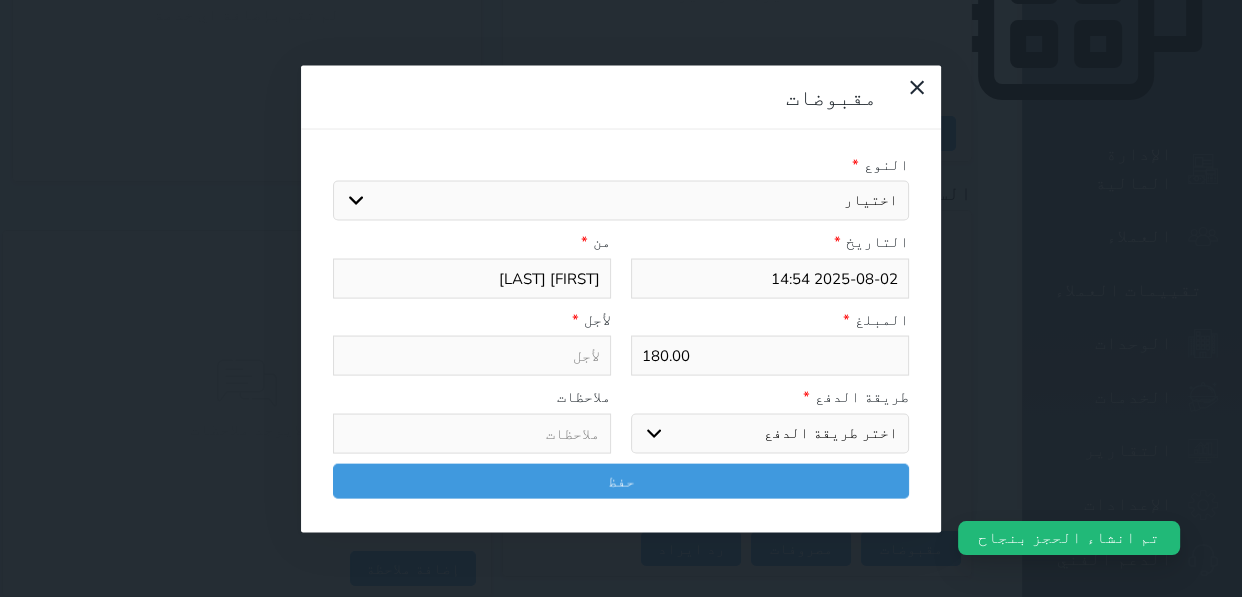 select 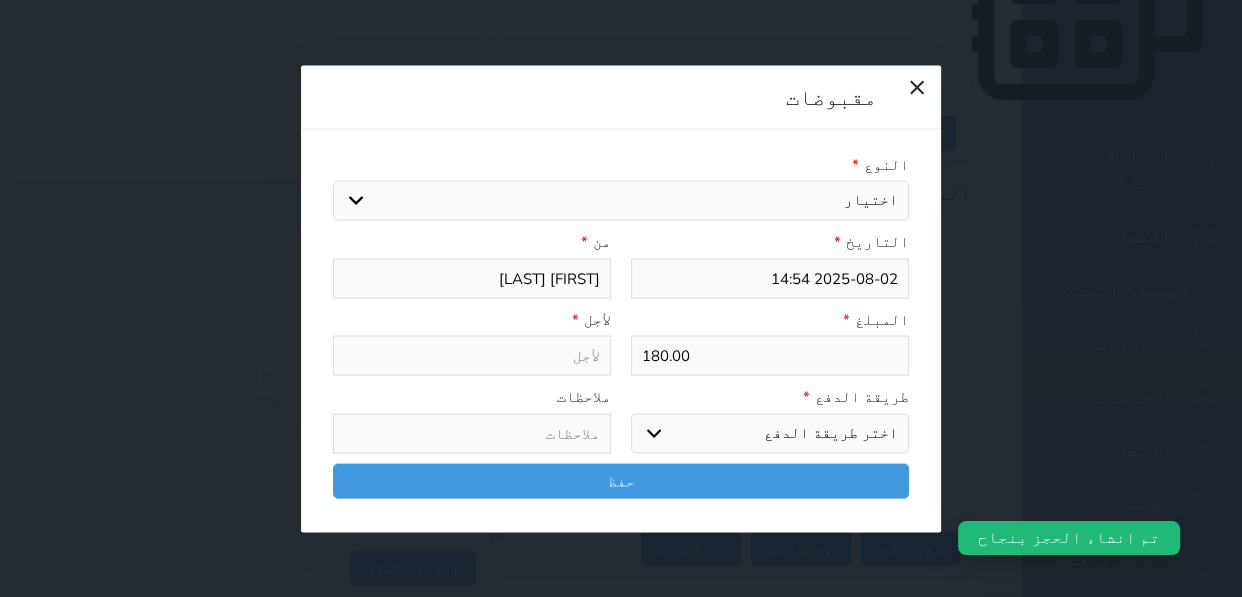 select 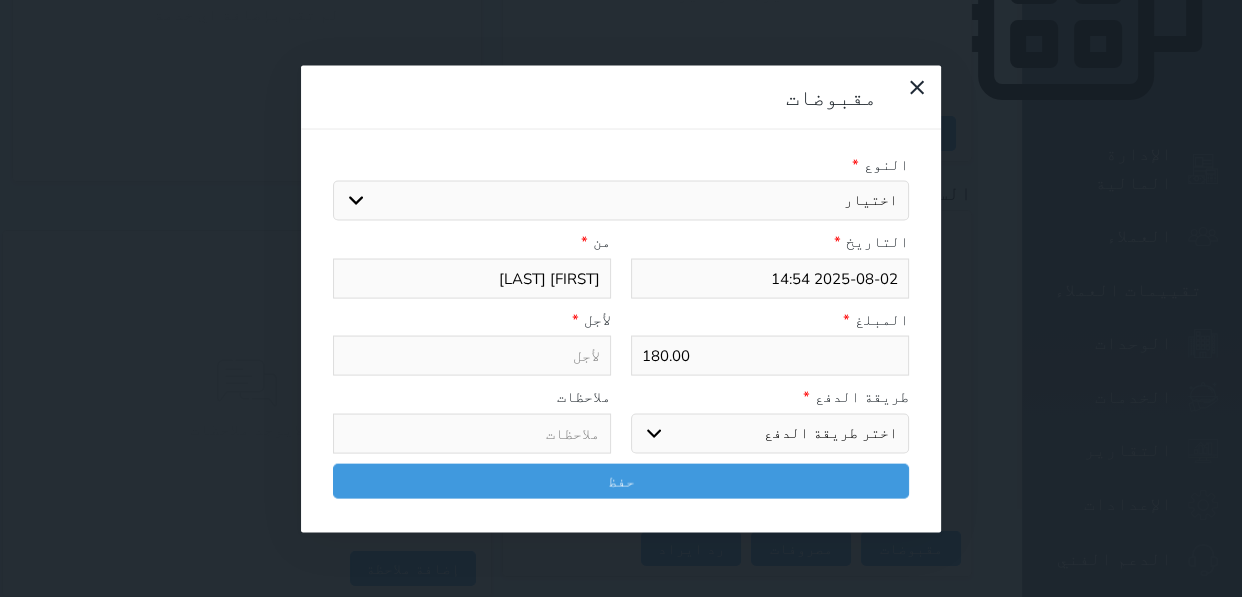 click on "اختيار   مقبوضات عامة قيمة إيجار فواتير تامين عربون لا ينطبق آخر مغسلة واي فاي - الإنترنت مواقف السيارات طعام الأغذية والمشروبات مشروبات المشروبات الباردة المشروبات الساخنة الإفطار غداء عشاء مخبز و كعك حمام سباحة الصالة الرياضية سبا و خدمات الجمال اختيار وإسقاط (خدمات النقل) ميني بار كابل - تلفزيون سرير إضافي تصفيف الشعر التسوق خدمات الجولات السياحية المنظمة خدمات الدليل السياحي" at bounding box center [621, 201] 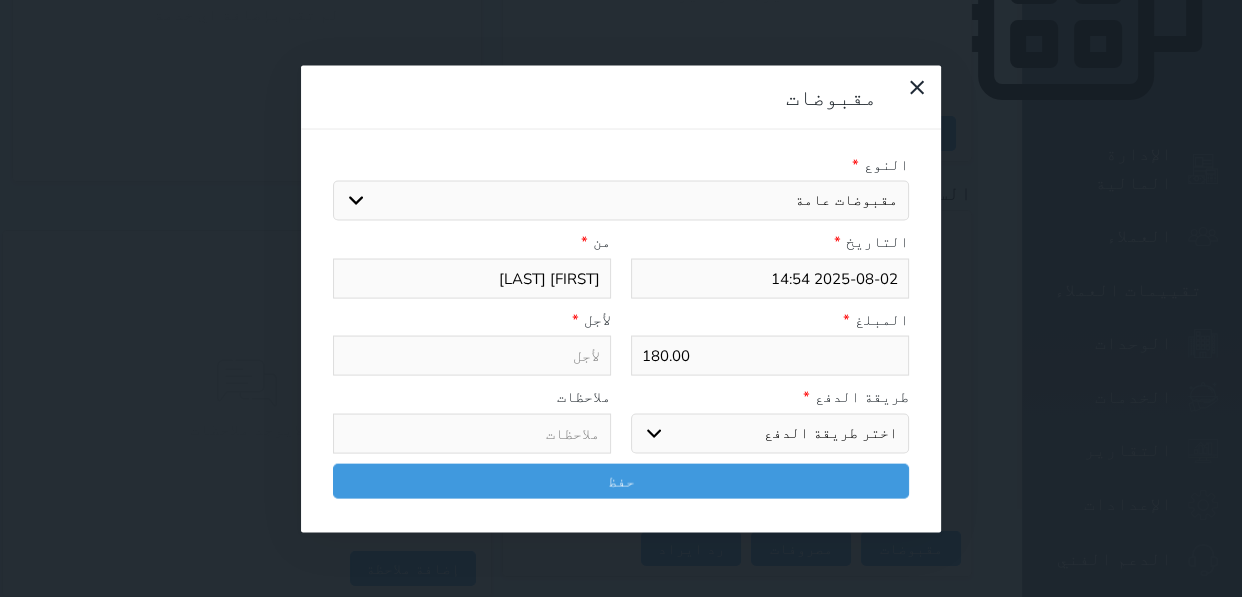 click on "اختيار   مقبوضات عامة قيمة إيجار فواتير تامين عربون لا ينطبق آخر مغسلة واي فاي - الإنترنت مواقف السيارات طعام الأغذية والمشروبات مشروبات المشروبات الباردة المشروبات الساخنة الإفطار غداء عشاء مخبز و كعك حمام سباحة الصالة الرياضية سبا و خدمات الجمال اختيار وإسقاط (خدمات النقل) ميني بار كابل - تلفزيون سرير إضافي تصفيف الشعر التسوق خدمات الجولات السياحية المنظمة خدمات الدليل السياحي" at bounding box center (621, 201) 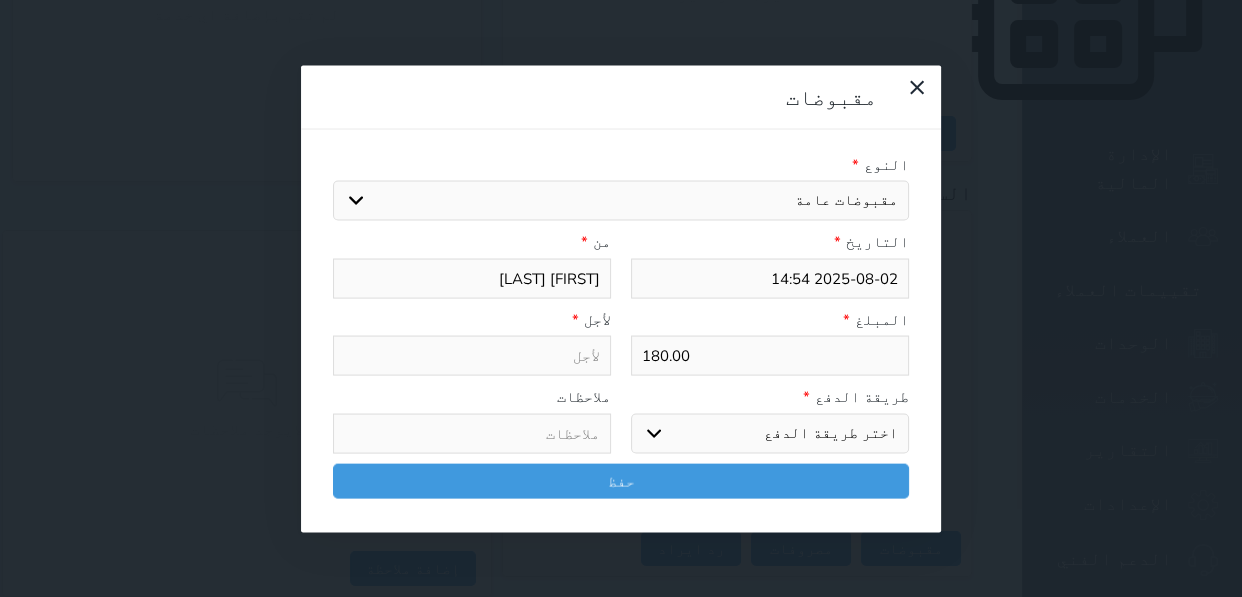 select 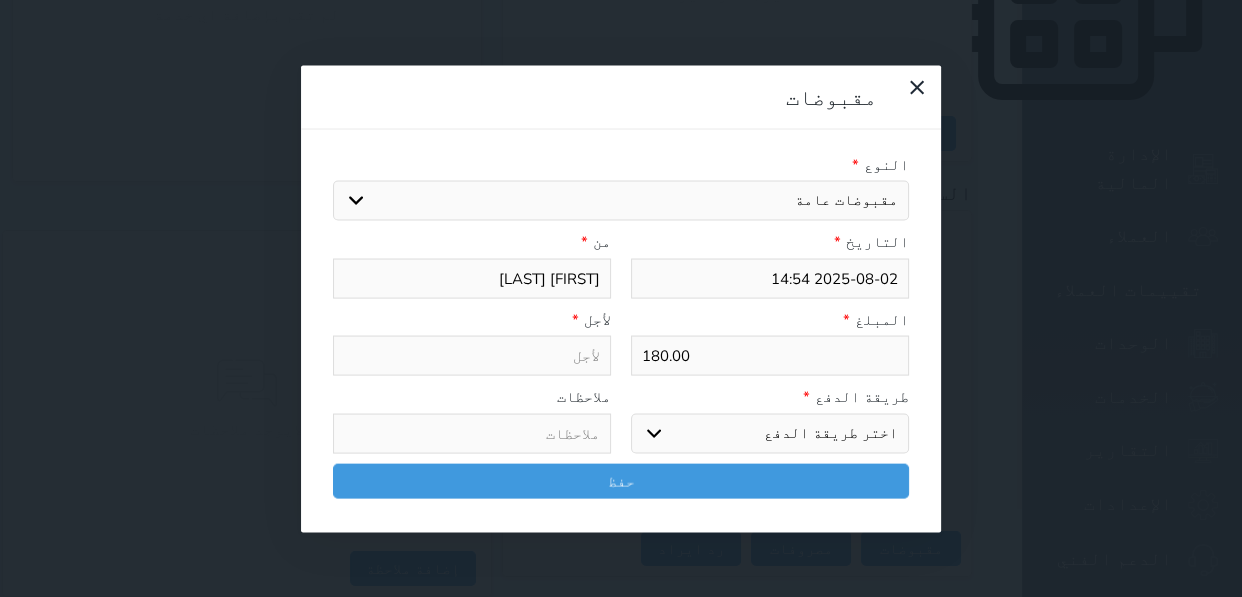 click on "اختر طريقة الدفع   دفع نقدى   تحويل بنكى   مدى   بطاقة ائتمان   آجل" at bounding box center [770, 433] 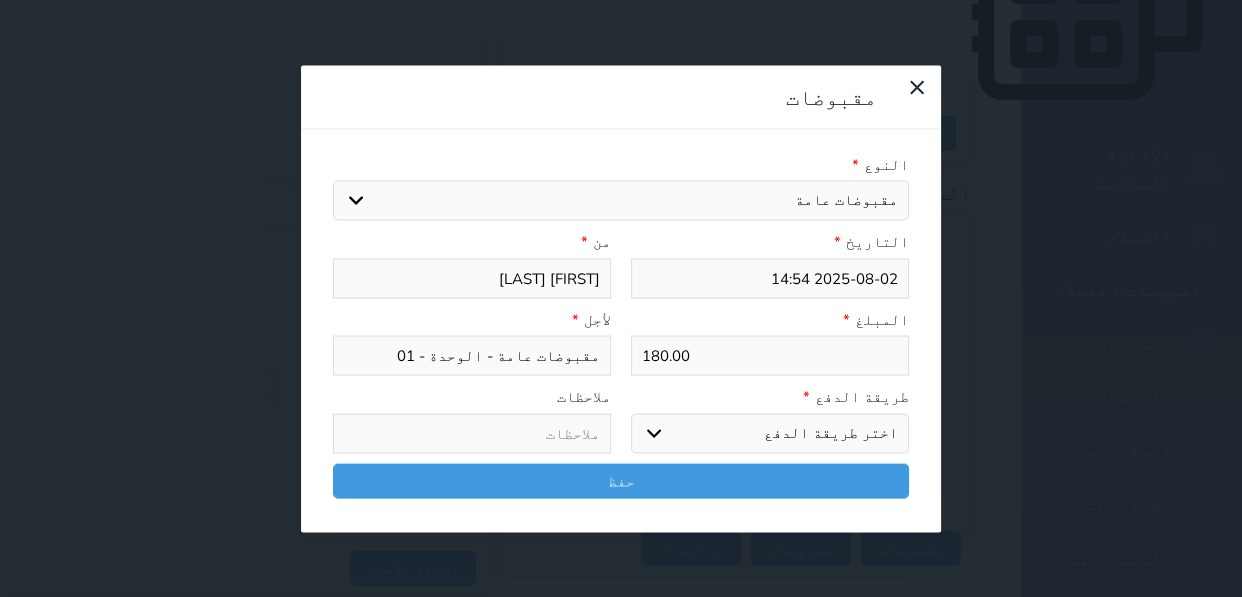 select on "mada" 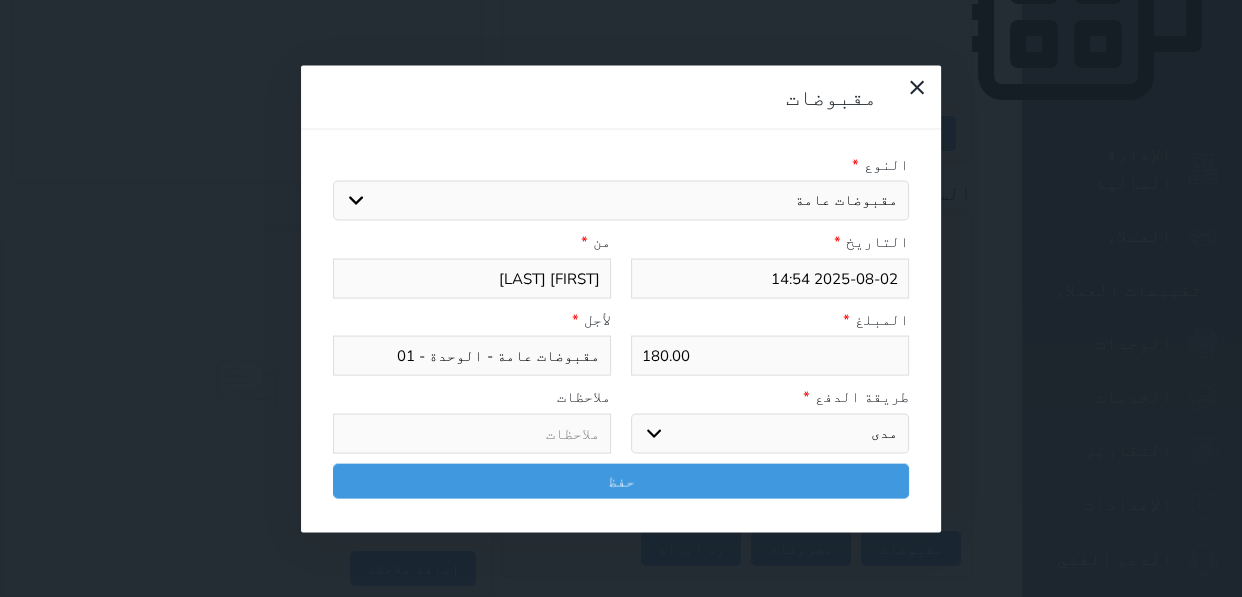click on "اختر طريقة الدفع   دفع نقدى   تحويل بنكى   مدى   بطاقة ائتمان   آجل" at bounding box center (770, 433) 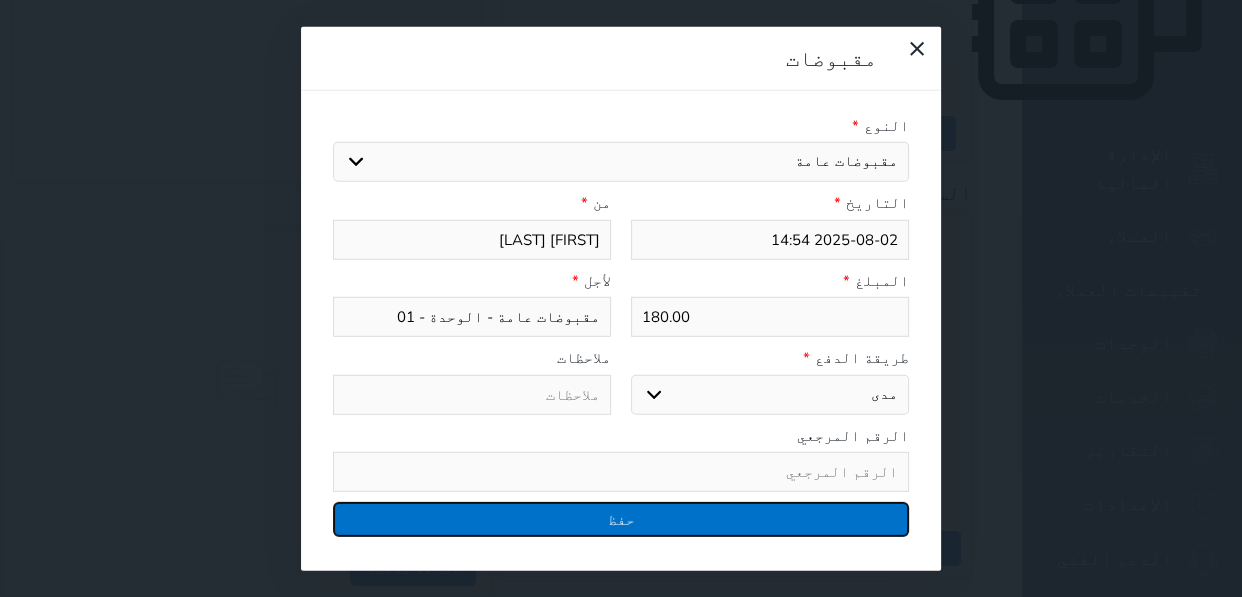click on "حفظ" at bounding box center [621, 519] 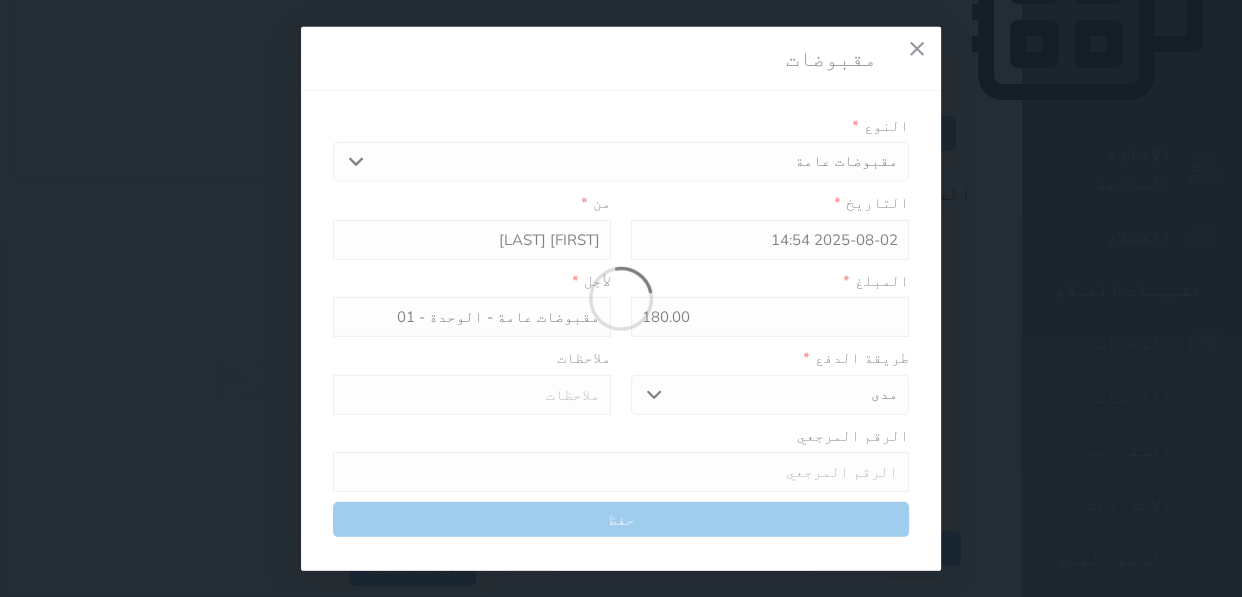 select 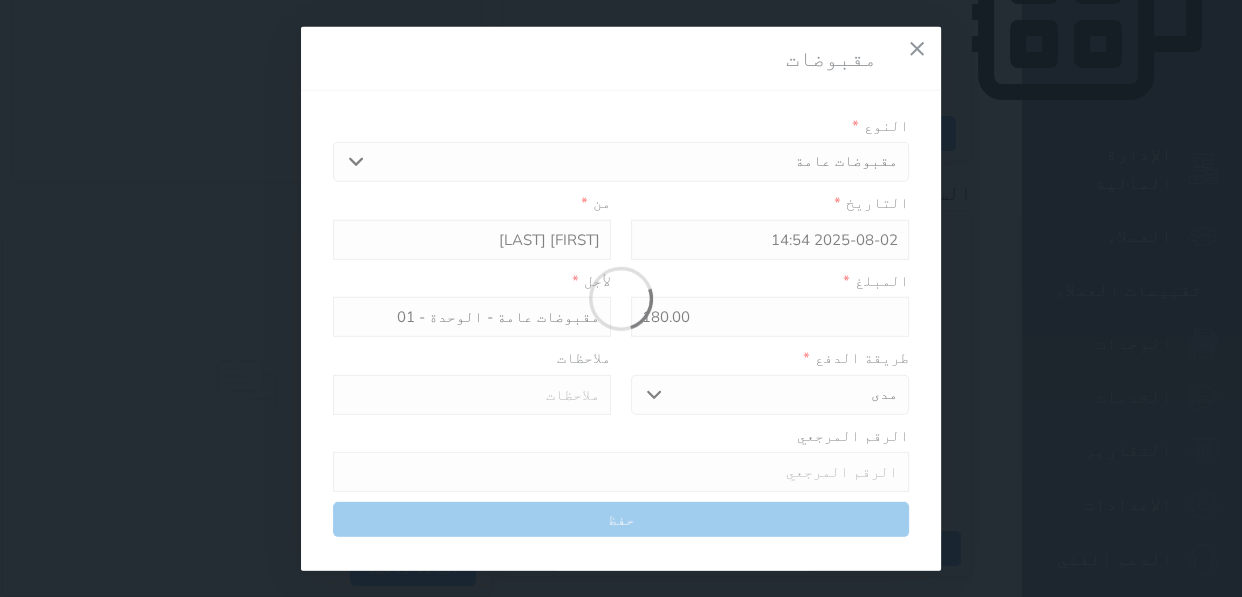 type 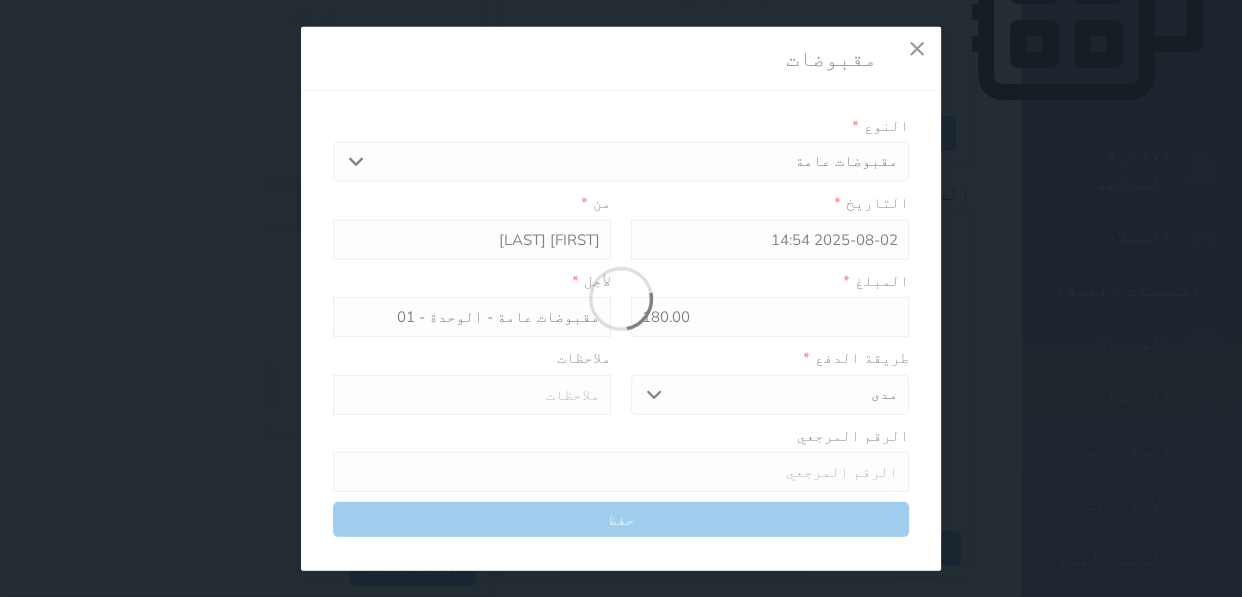 type on "0" 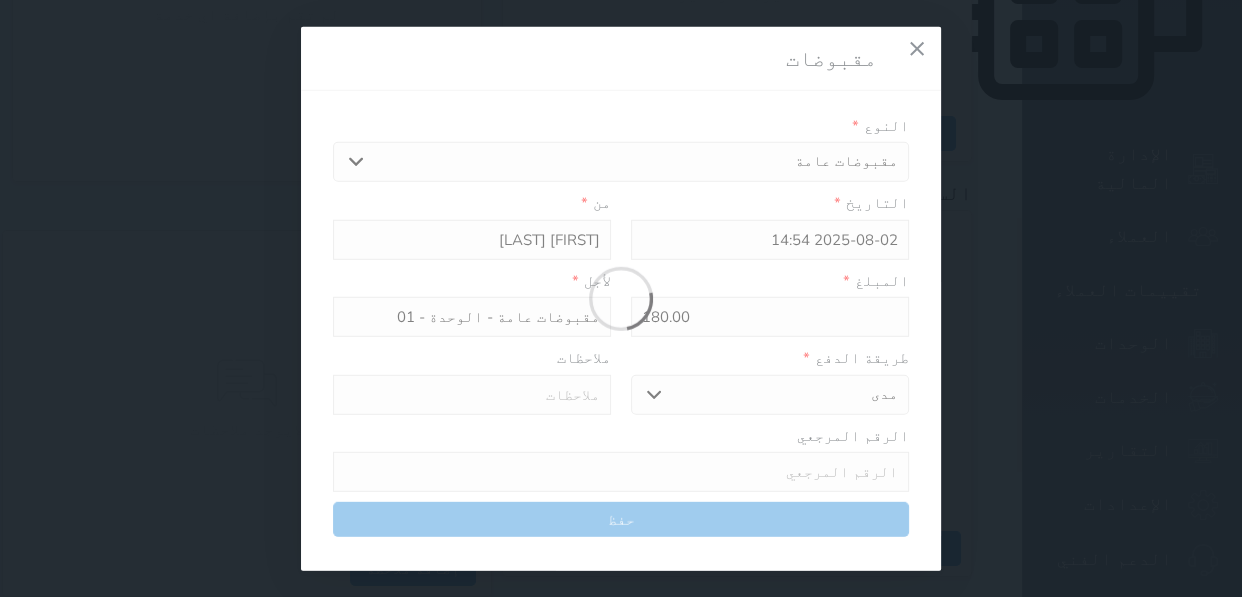 select 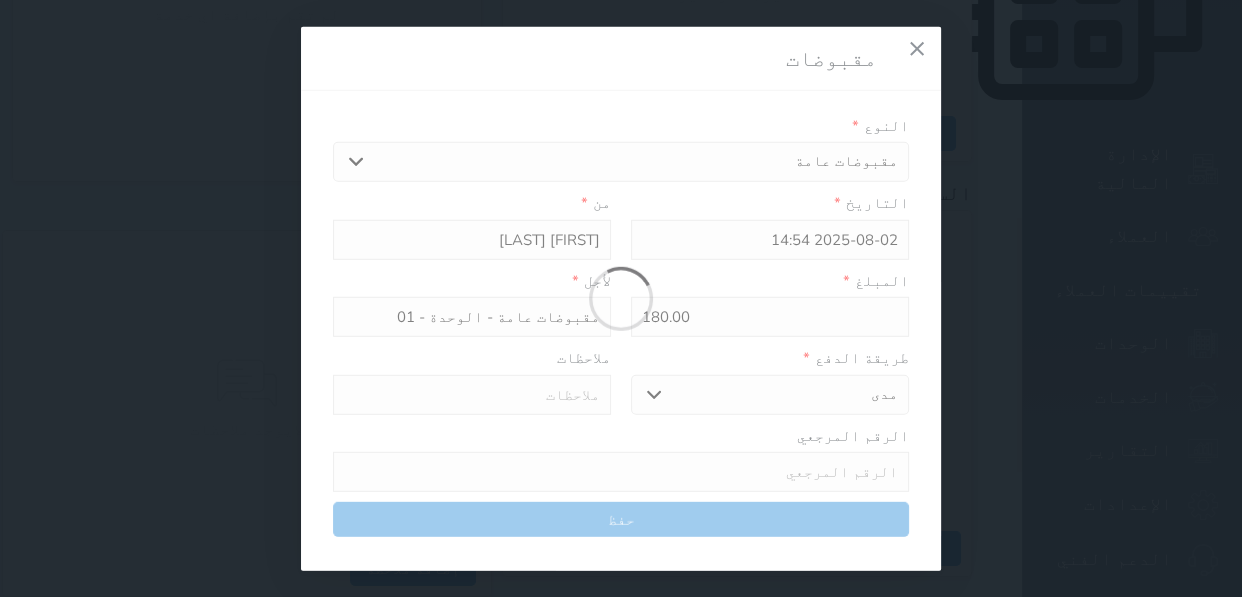 type on "0" 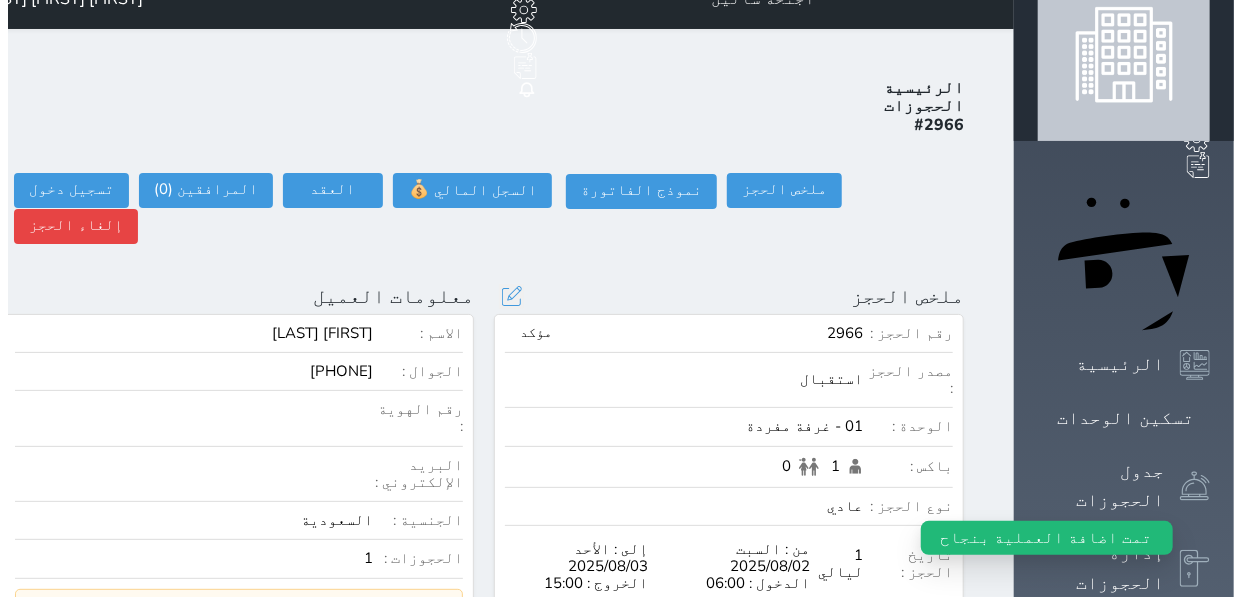scroll, scrollTop: 0, scrollLeft: 0, axis: both 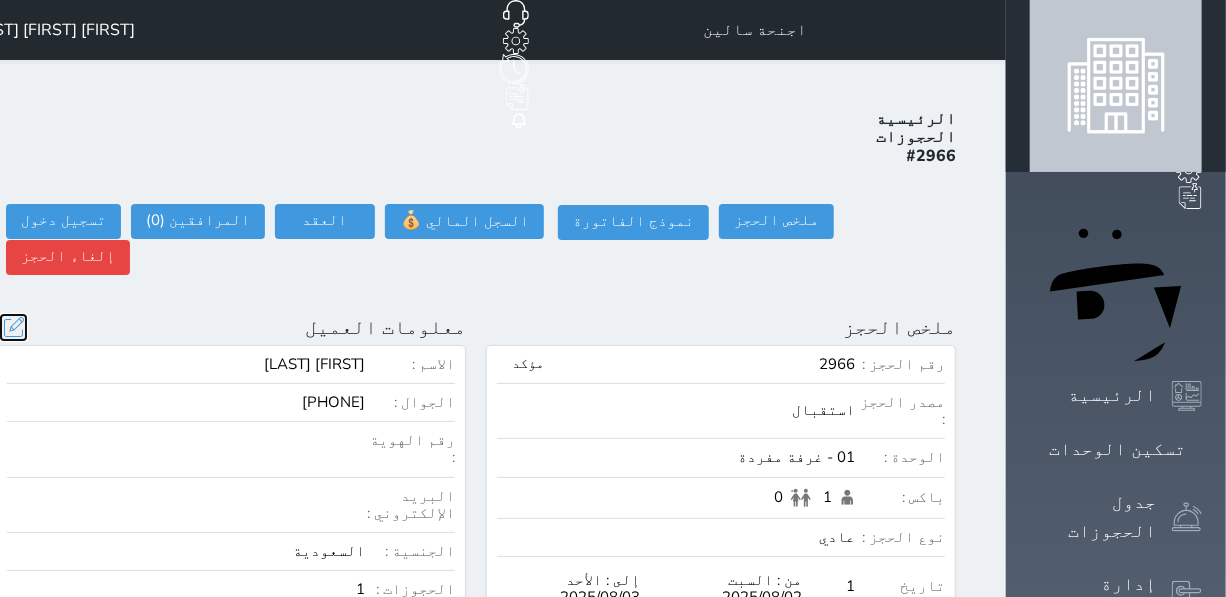 click at bounding box center (13, 327) 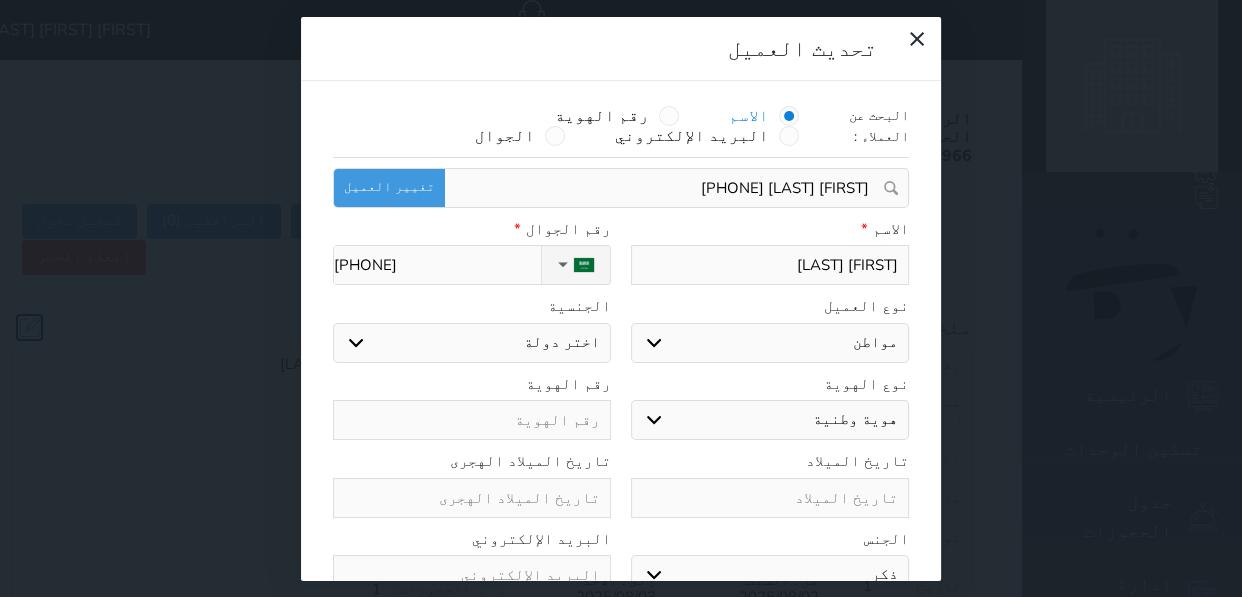 select on "113" 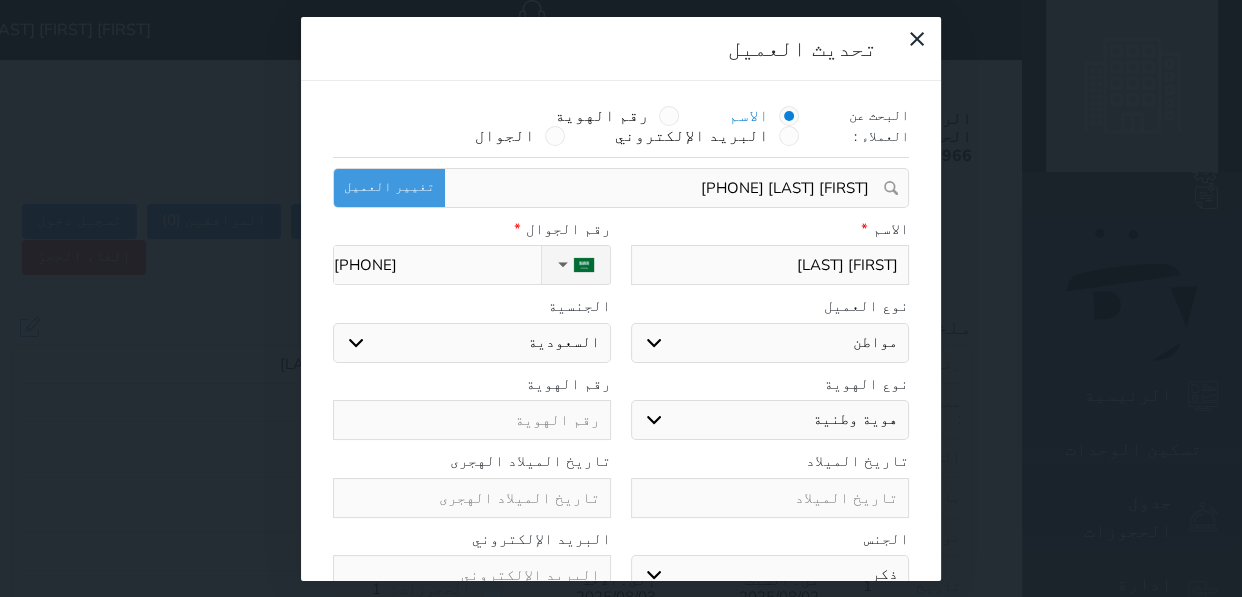 click at bounding box center [472, 420] 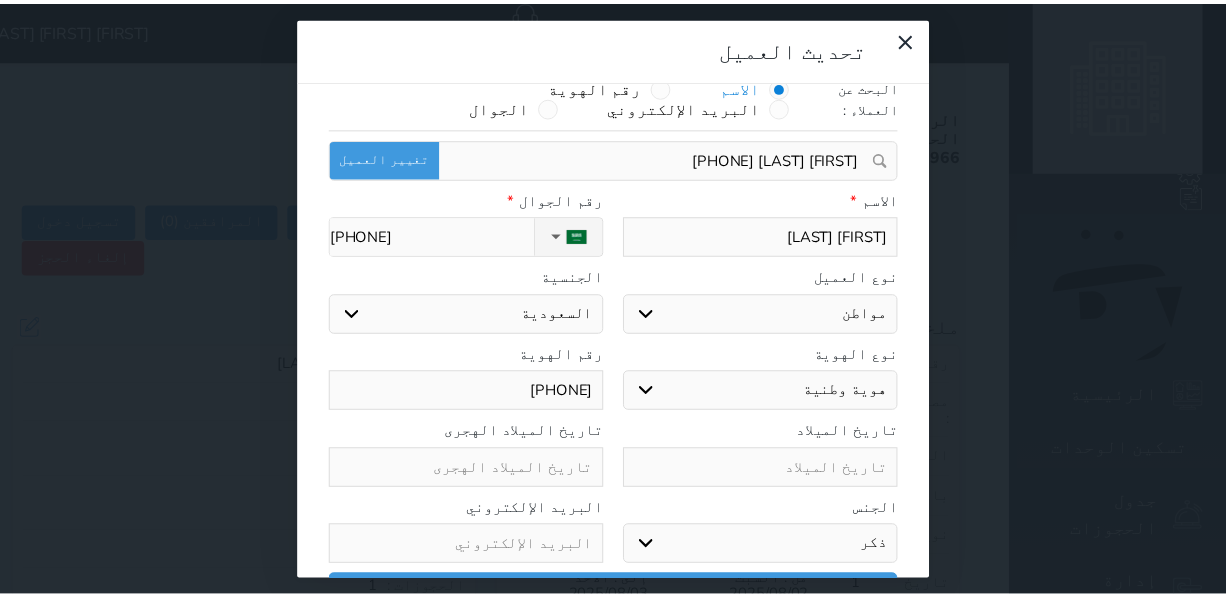 scroll, scrollTop: 44, scrollLeft: 0, axis: vertical 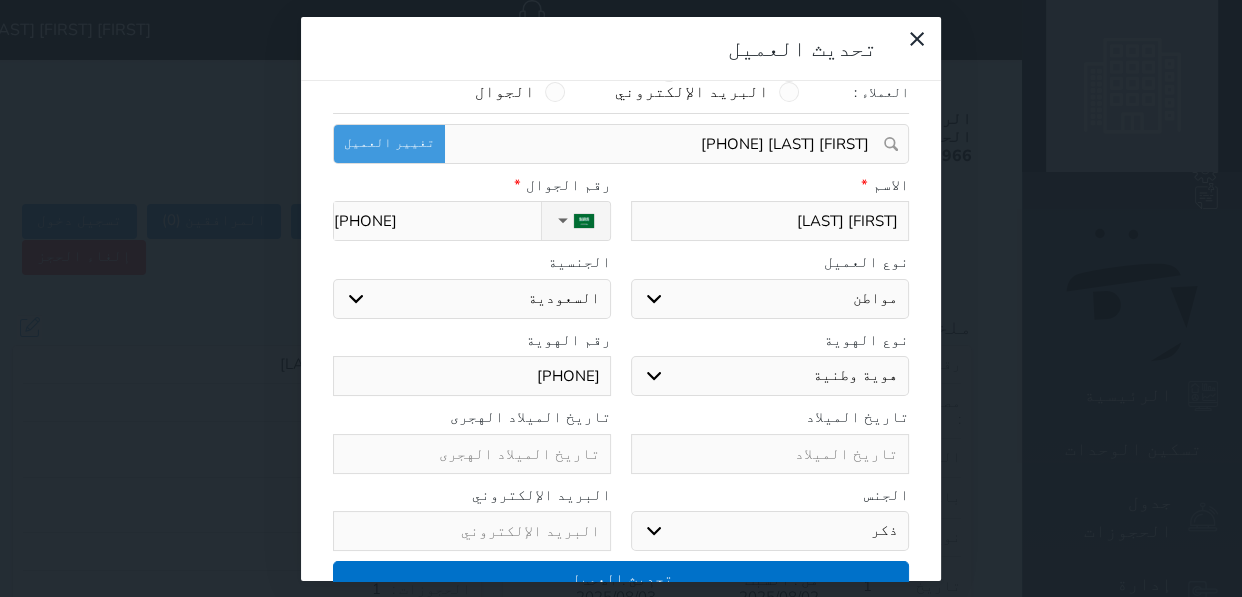 type on "[PHONE]" 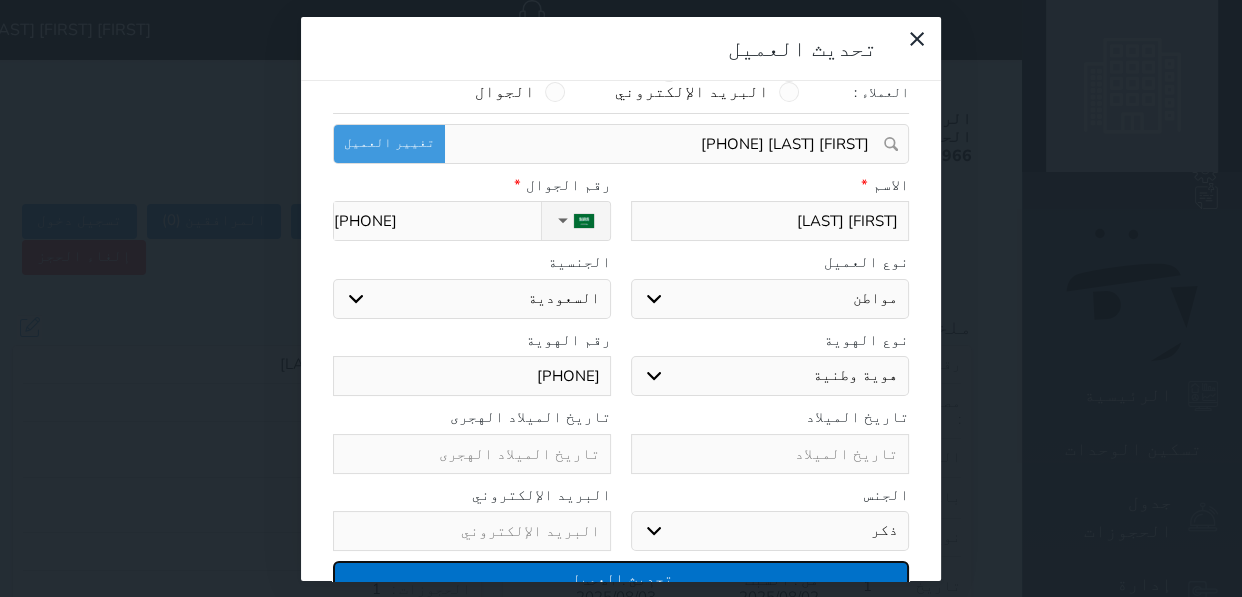 click on "تحديث العميل" at bounding box center (621, 578) 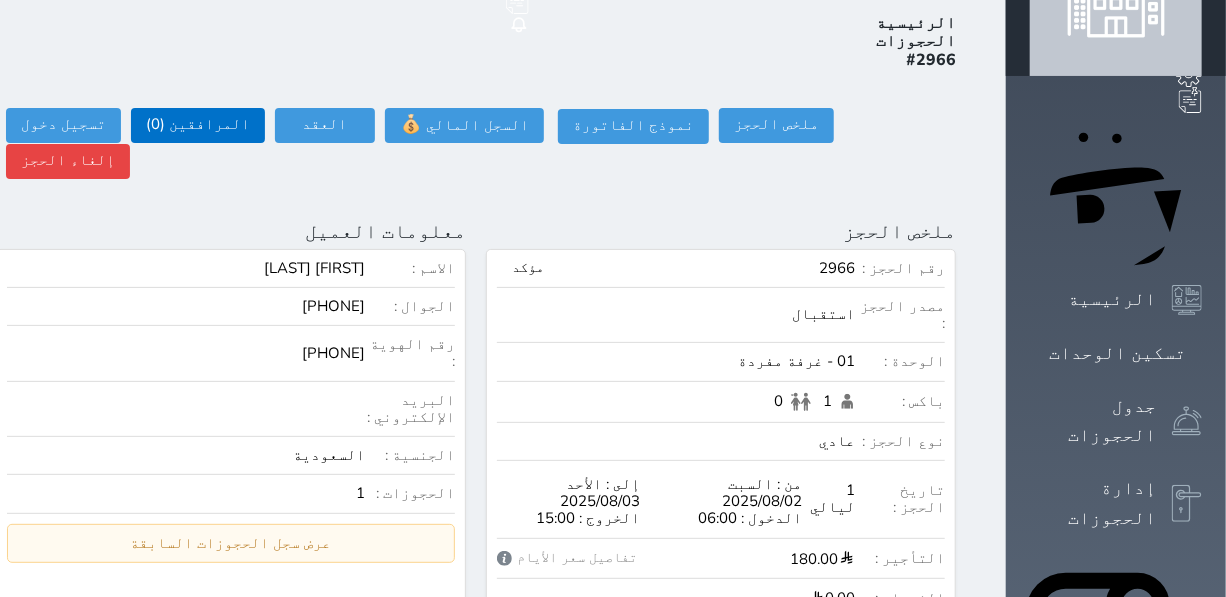 scroll, scrollTop: 0, scrollLeft: 0, axis: both 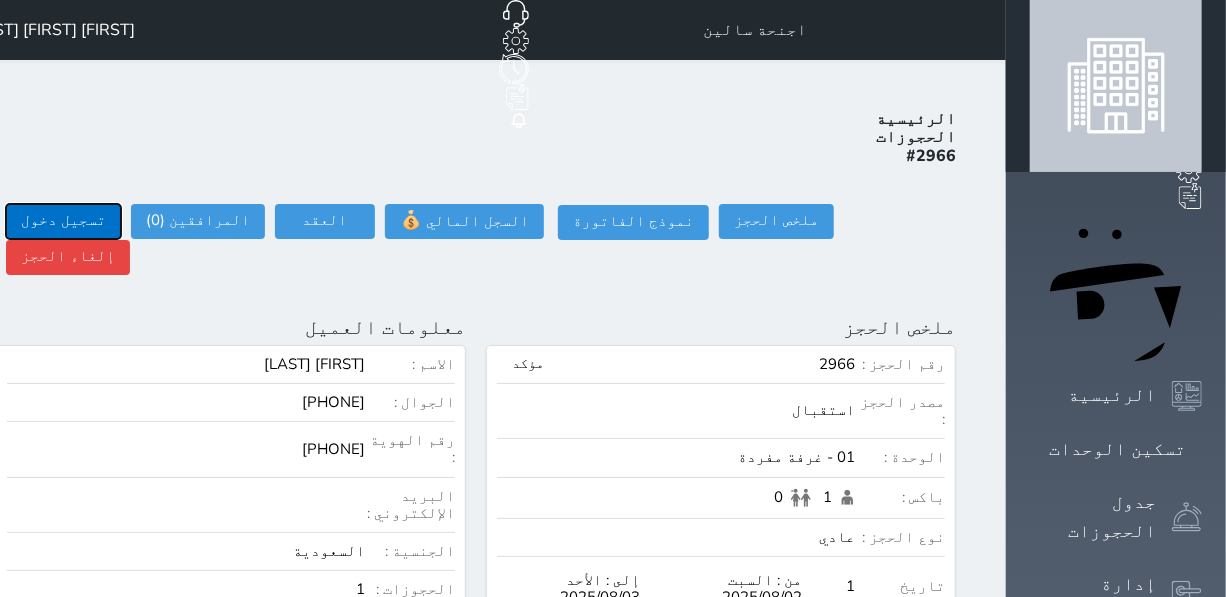click on "تسجيل دخول" at bounding box center (63, 221) 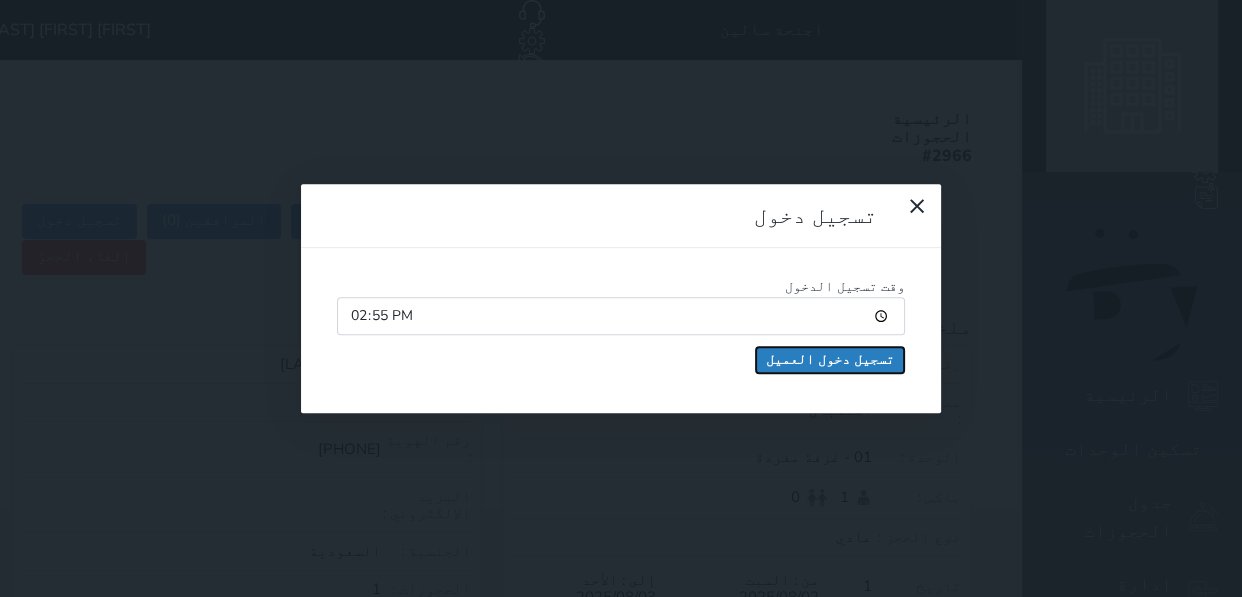click on "تسجيل دخول العميل" at bounding box center (830, 360) 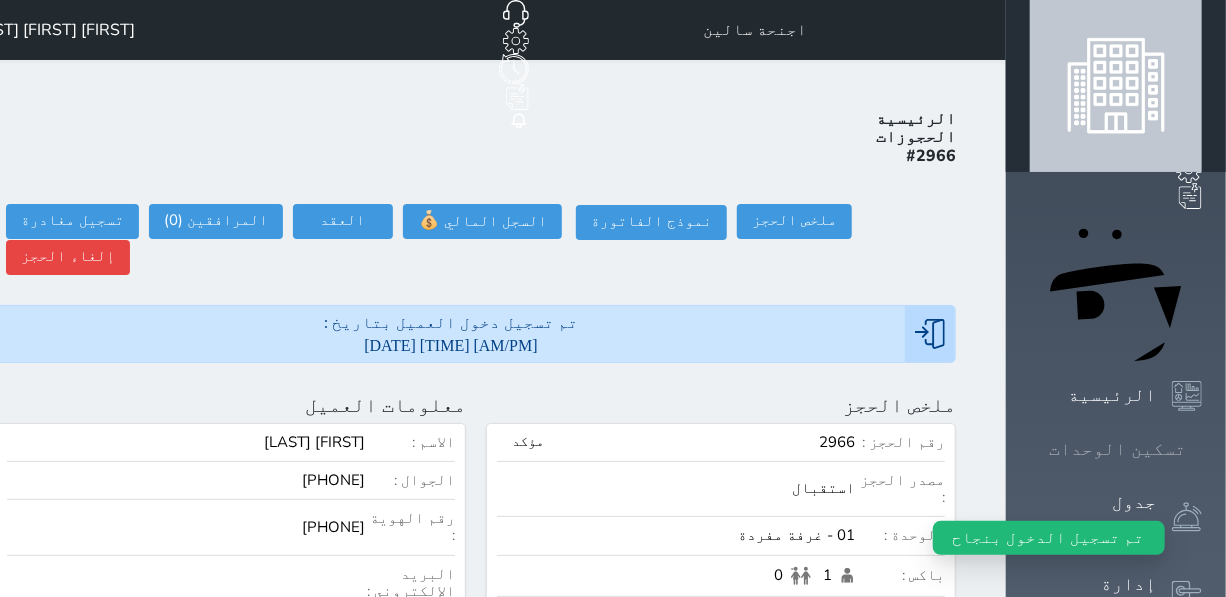 click at bounding box center (1202, 449) 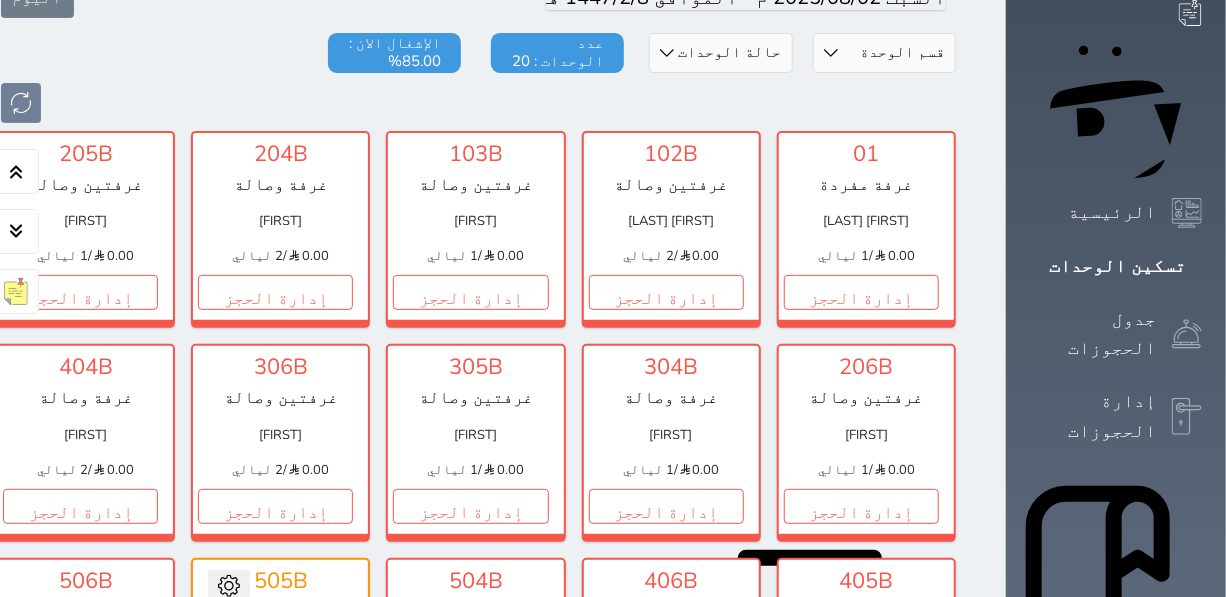 scroll, scrollTop: 181, scrollLeft: 0, axis: vertical 